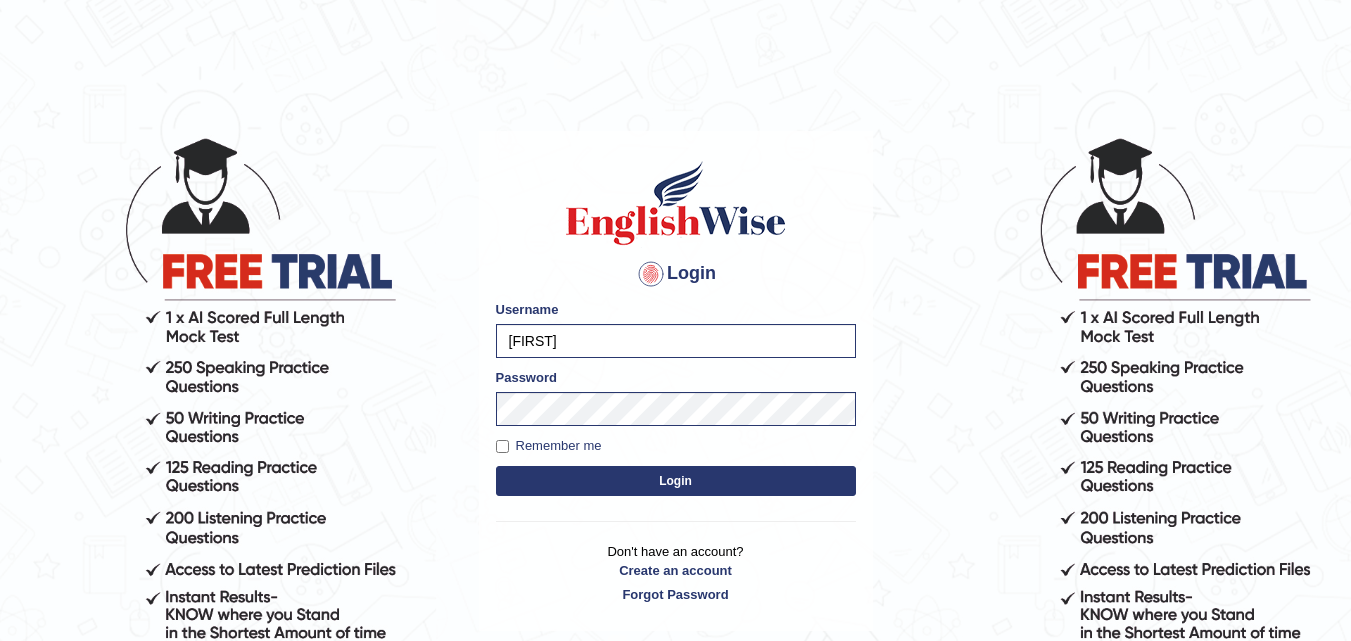 scroll, scrollTop: 0, scrollLeft: 0, axis: both 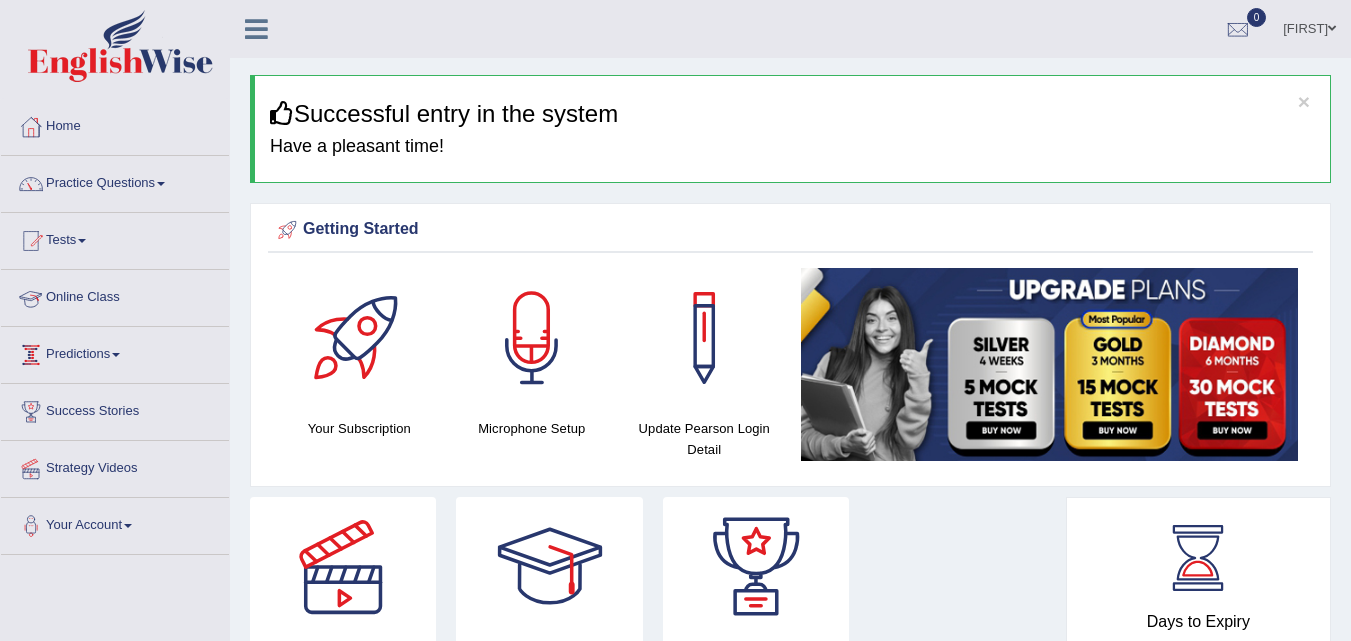click on "Online Class" at bounding box center [115, 295] 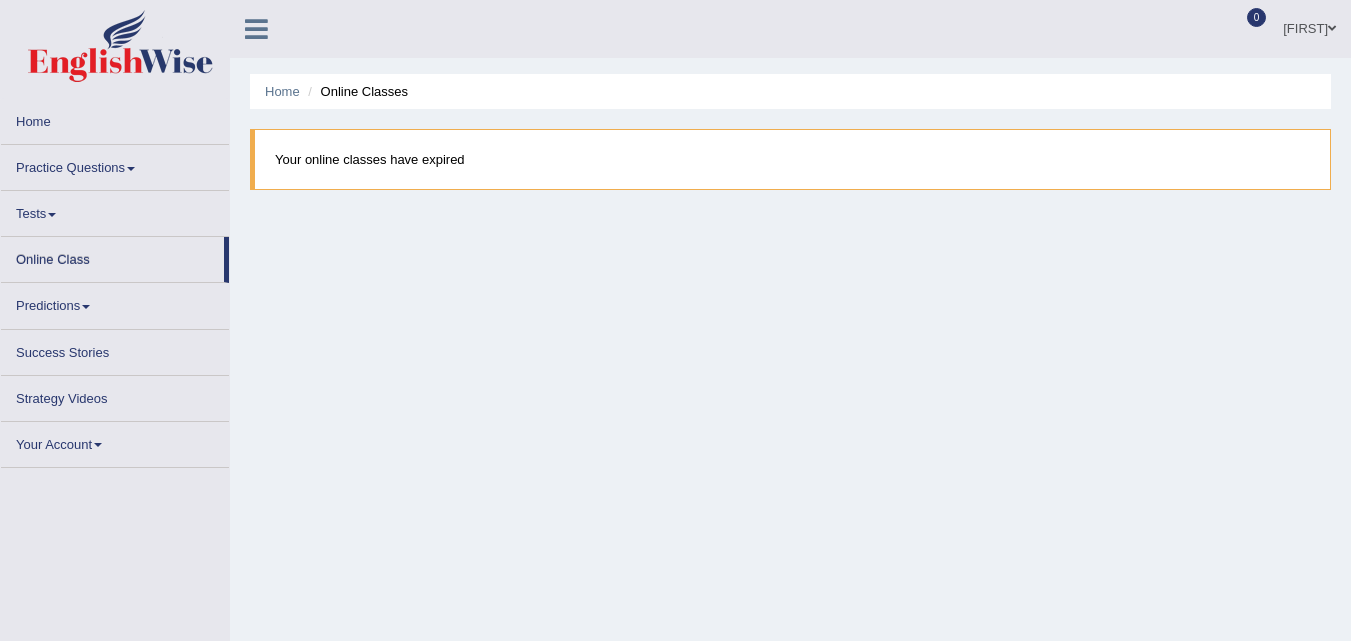 scroll, scrollTop: 0, scrollLeft: 0, axis: both 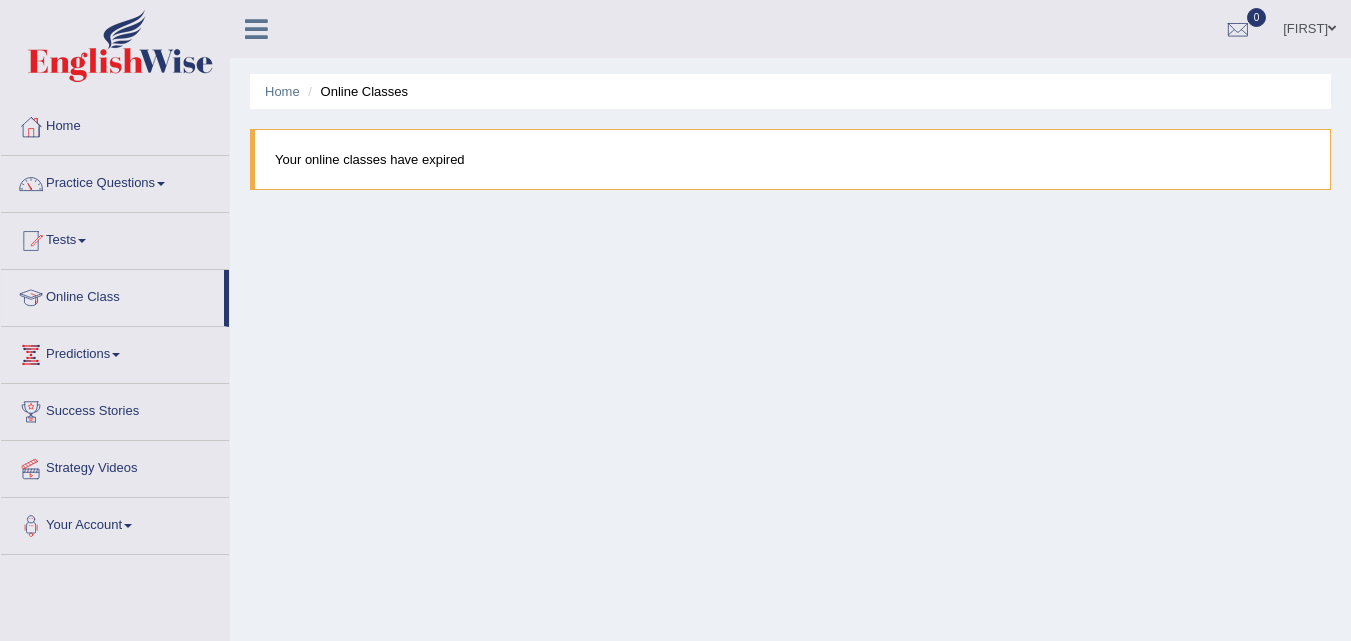 click on "Your online classes have expired" at bounding box center (790, 159) 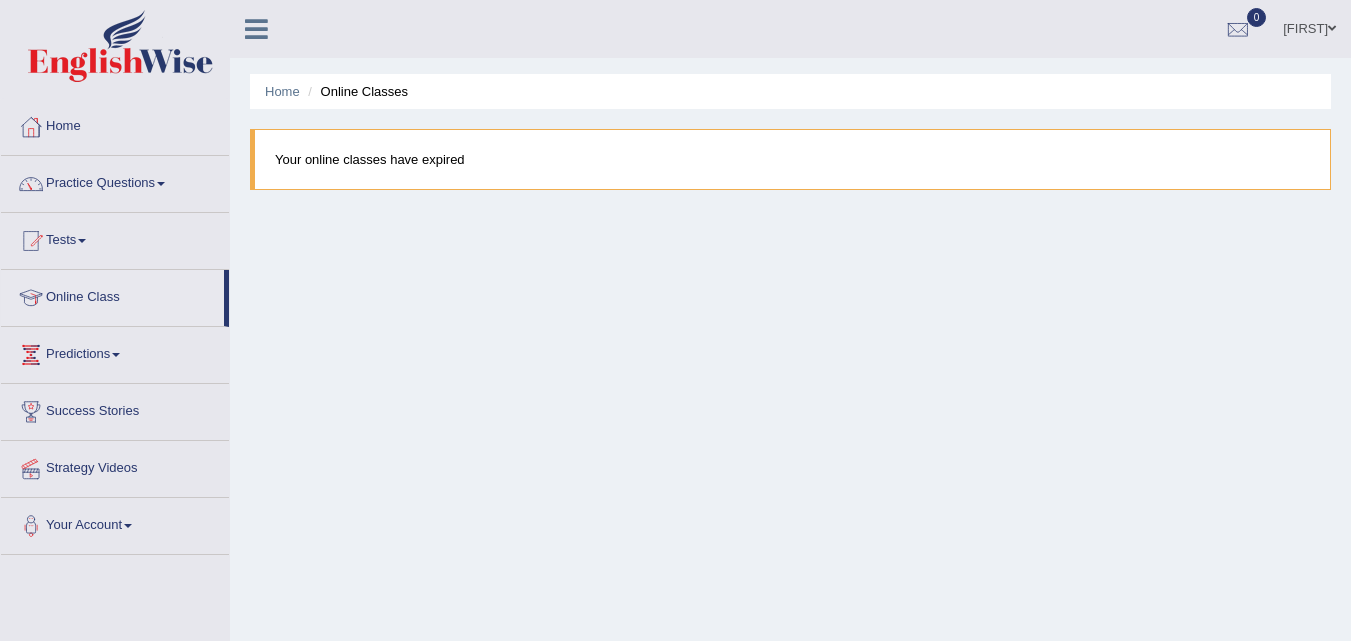 scroll, scrollTop: 0, scrollLeft: 0, axis: both 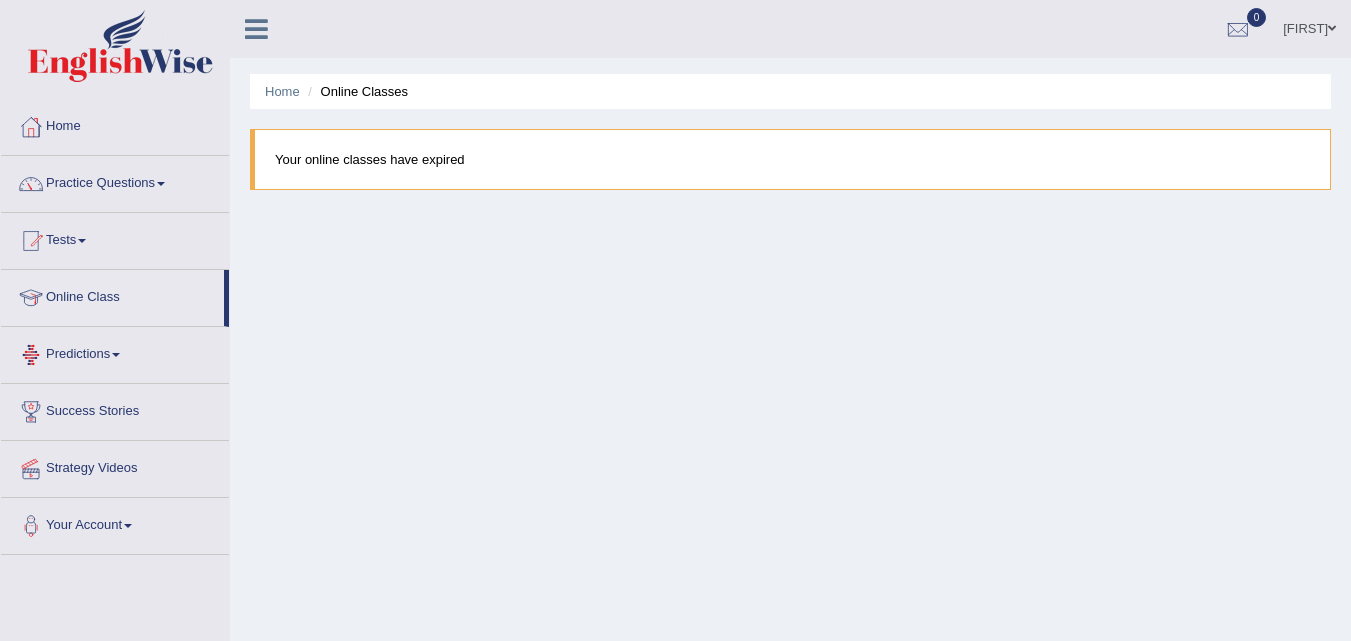 click on "Predictions" at bounding box center [115, 352] 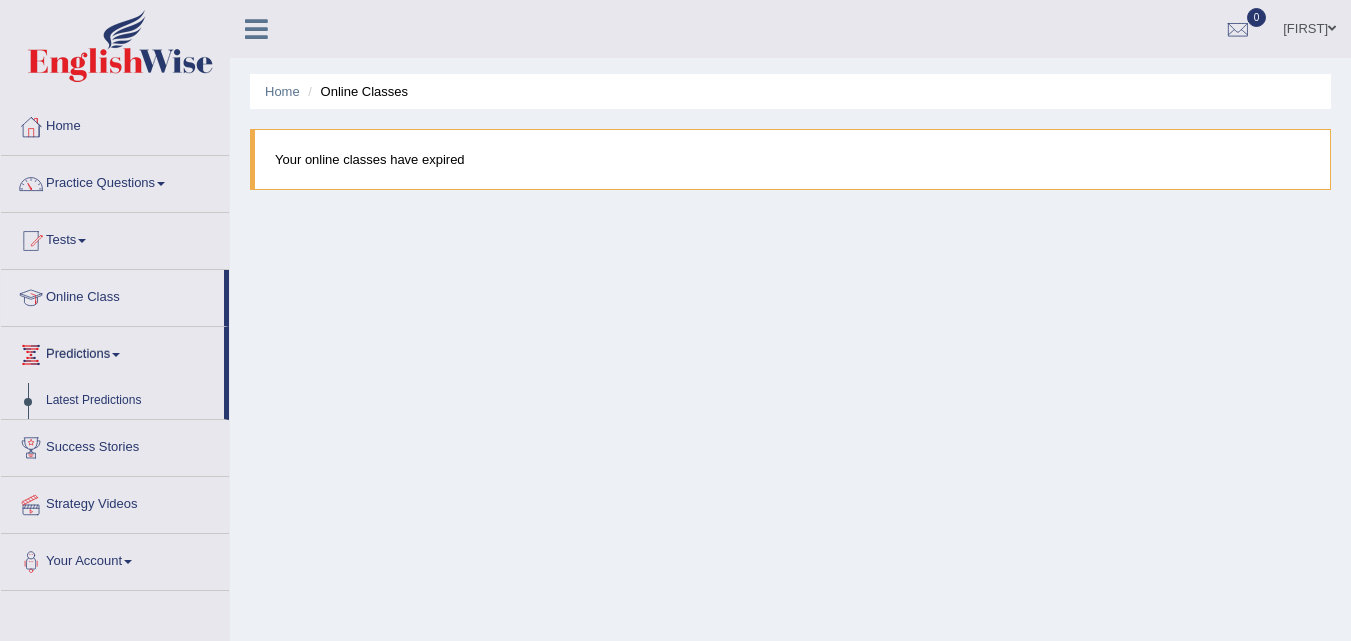 click on "Predictions" at bounding box center [112, 352] 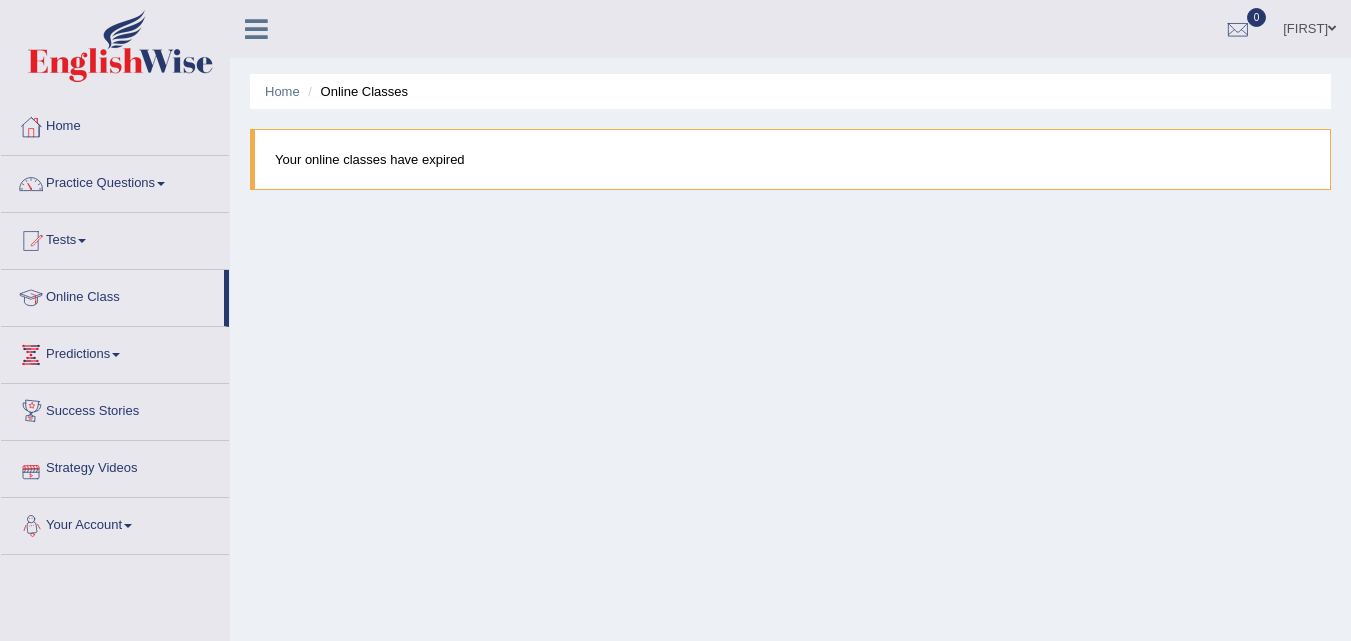 click on "Strategy Videos" at bounding box center (115, 466) 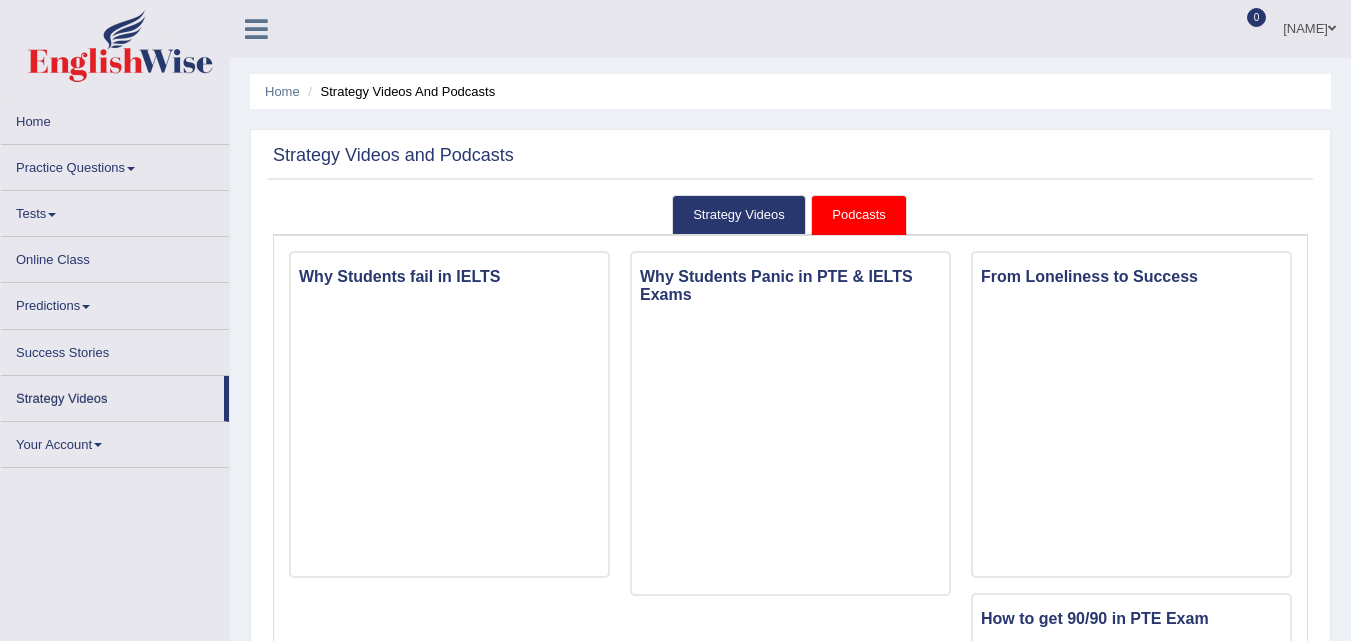 scroll, scrollTop: 0, scrollLeft: 0, axis: both 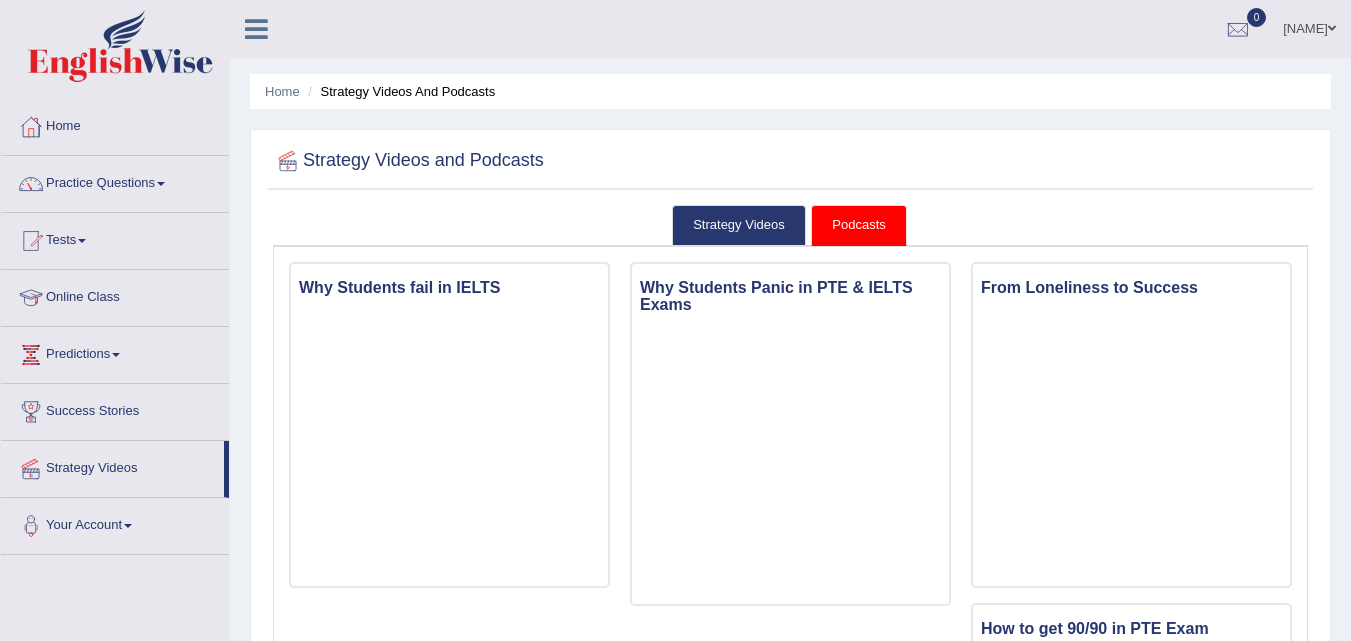 click on "Online Class" at bounding box center (115, 295) 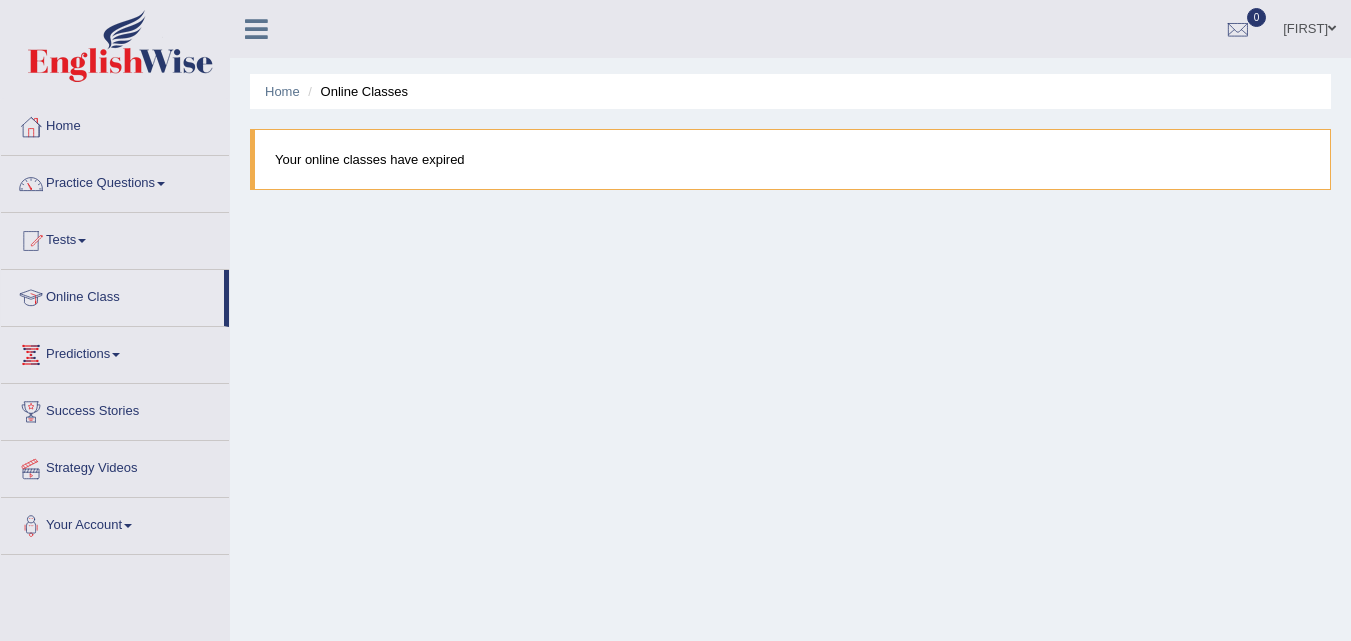 scroll, scrollTop: 0, scrollLeft: 0, axis: both 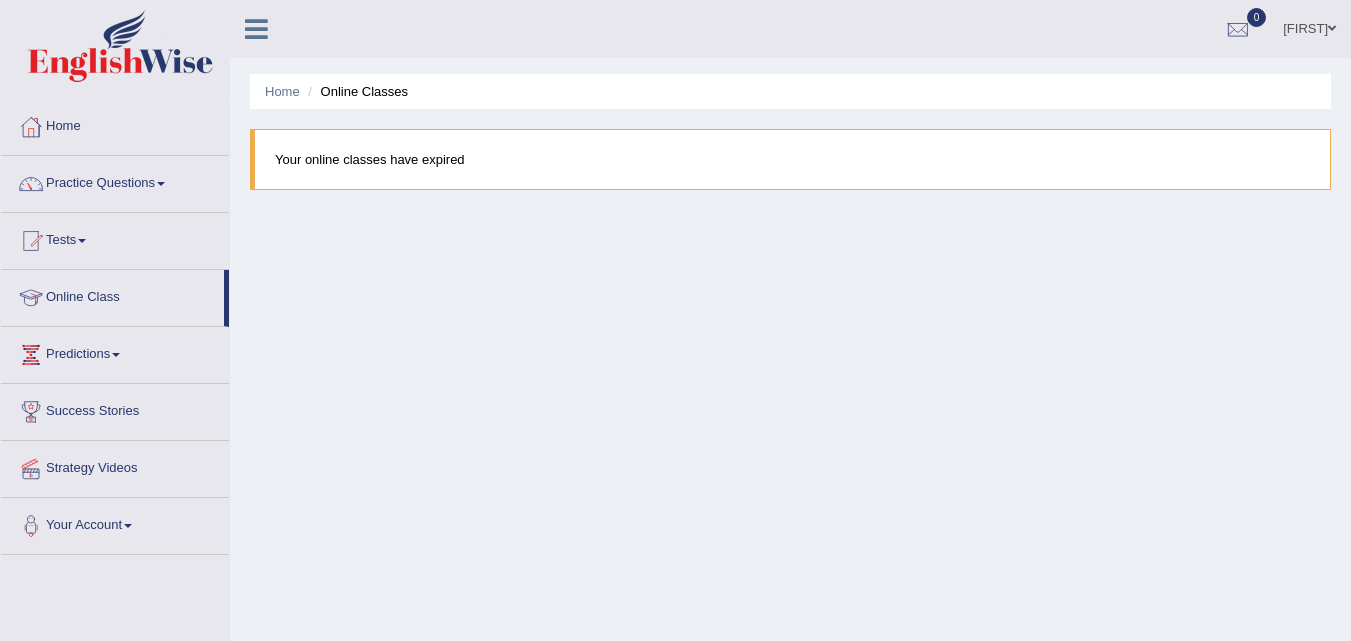 click on "Practice Questions" at bounding box center [115, 181] 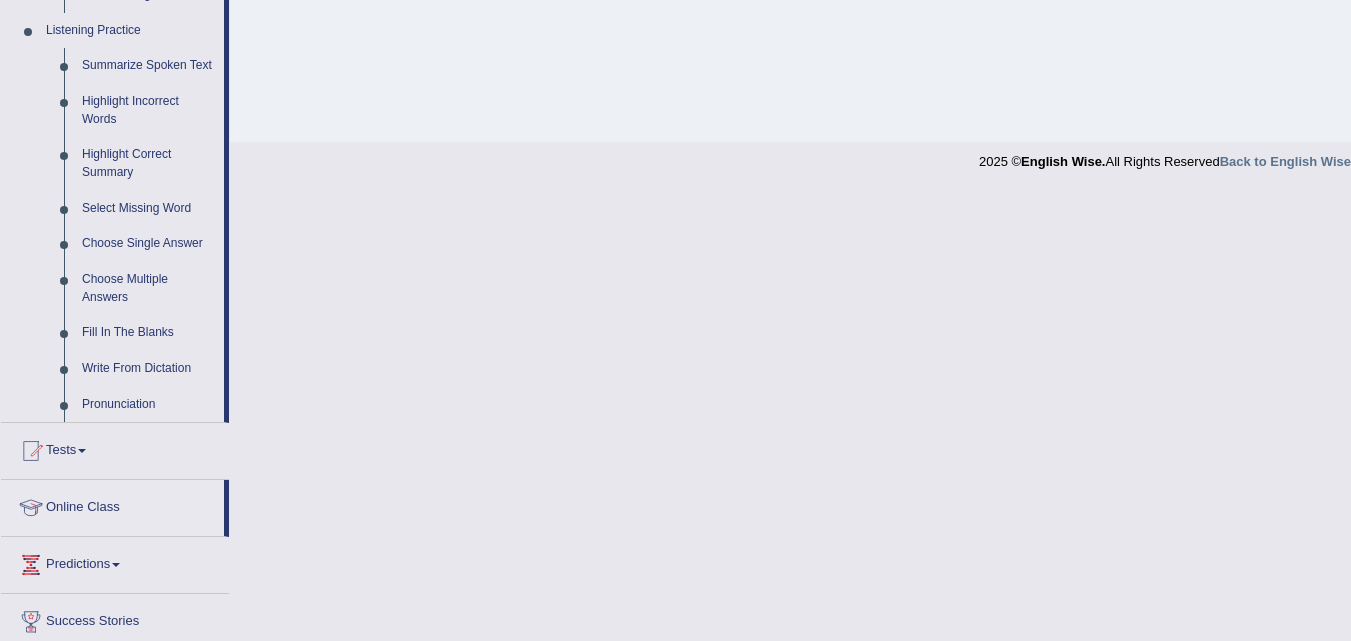 scroll, scrollTop: 927, scrollLeft: 0, axis: vertical 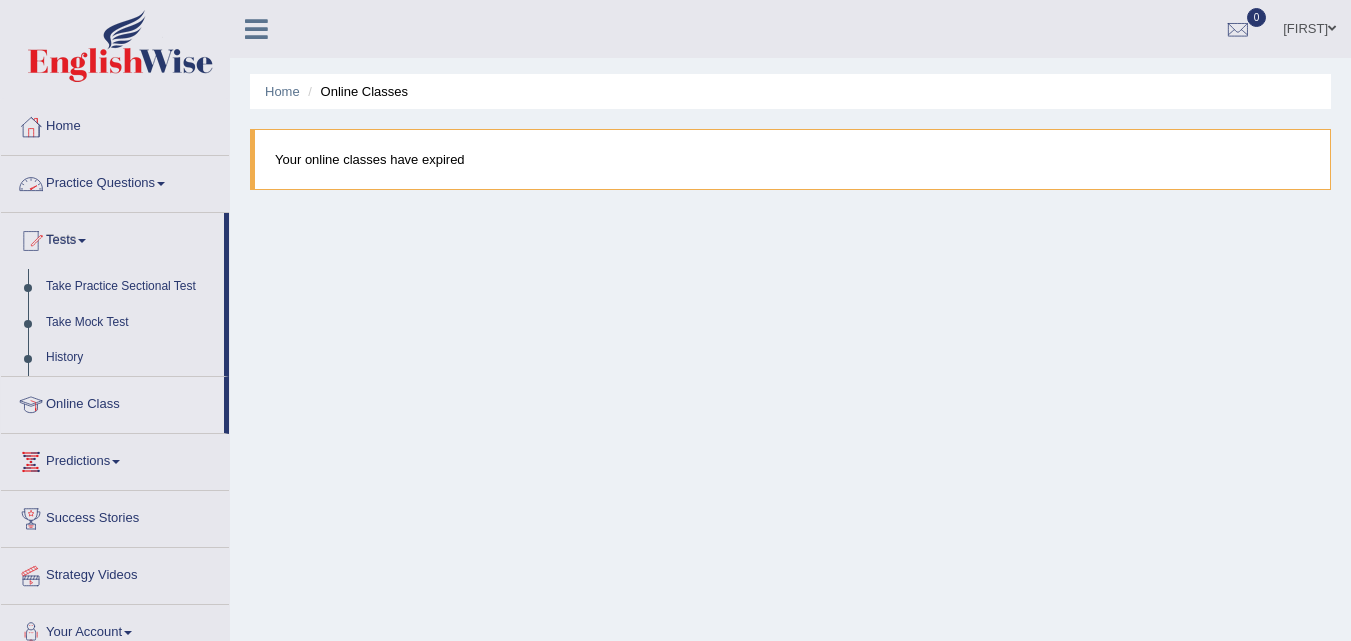 click on "Tests" at bounding box center (112, 238) 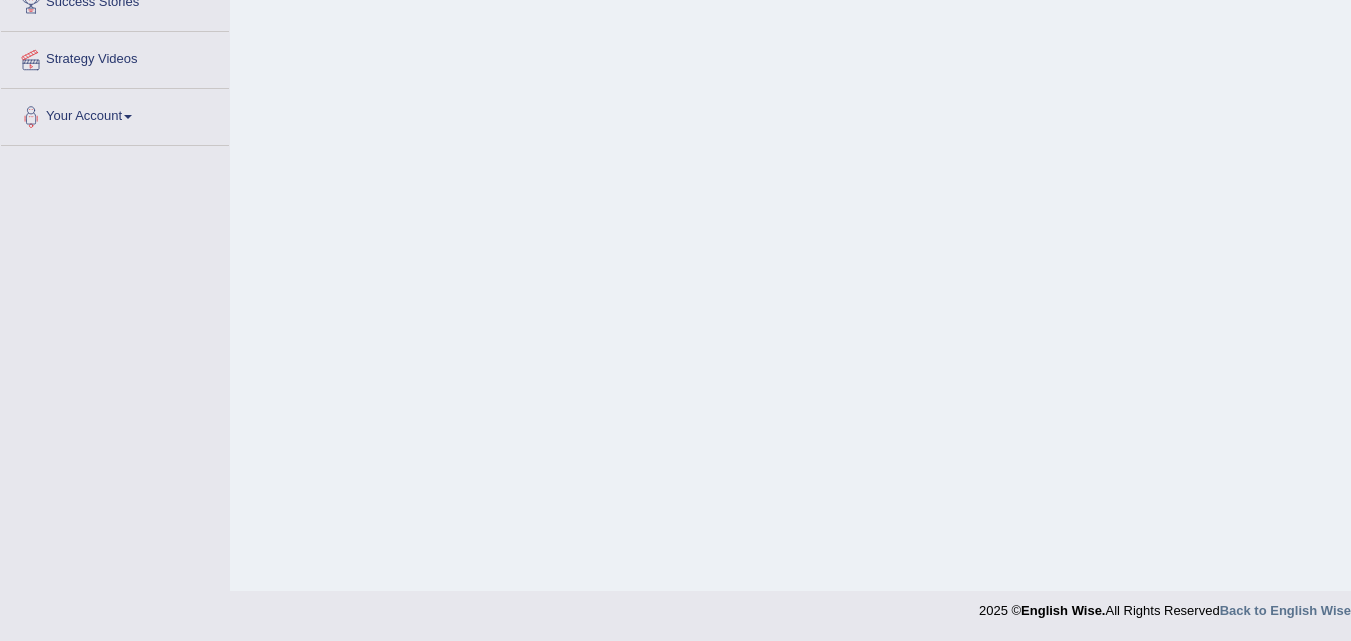 click on "Toggle navigation
Home
Practice Questions   Speaking Practice Read Aloud
Repeat Sentence
Describe Image
Re-tell Lecture
Answer Short Question
Summarize Group Discussion
Respond To A Situation
Writing Practice  Summarize Written Text
Write Essay
Reading Practice  Reading & Writing: Fill In The Blanks
Choose Multiple Answers
Re-order Paragraphs
Fill In The Blanks
Choose Single Answer
Listening Practice  Summarize Spoken Text
Highlight Incorrect Words
Highlight Correct Summary
Select Missing Word
Choose Single Answer
Choose Multiple Answers
Fill In The Blanks
Write From Dictation
Pronunciation
Tests  Take Practice Sectional Test
Take Mock Test" at bounding box center (675, 111) 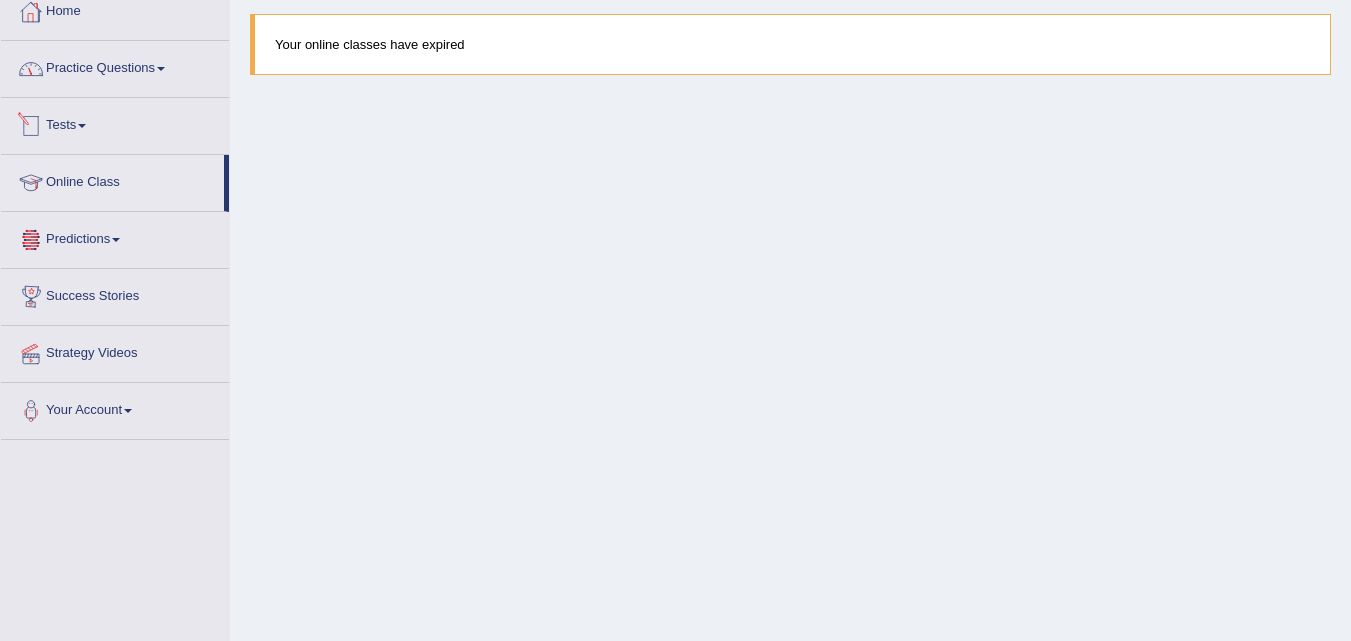 scroll, scrollTop: 29, scrollLeft: 0, axis: vertical 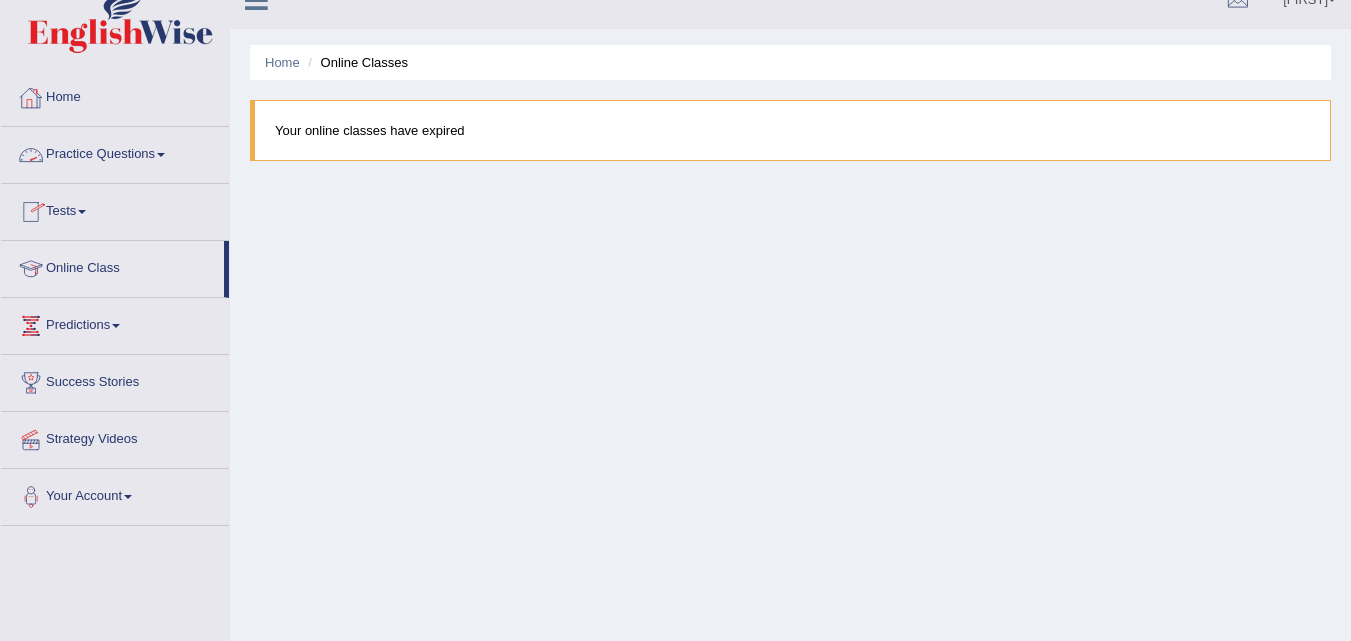 click on "Practice Questions" at bounding box center (115, 152) 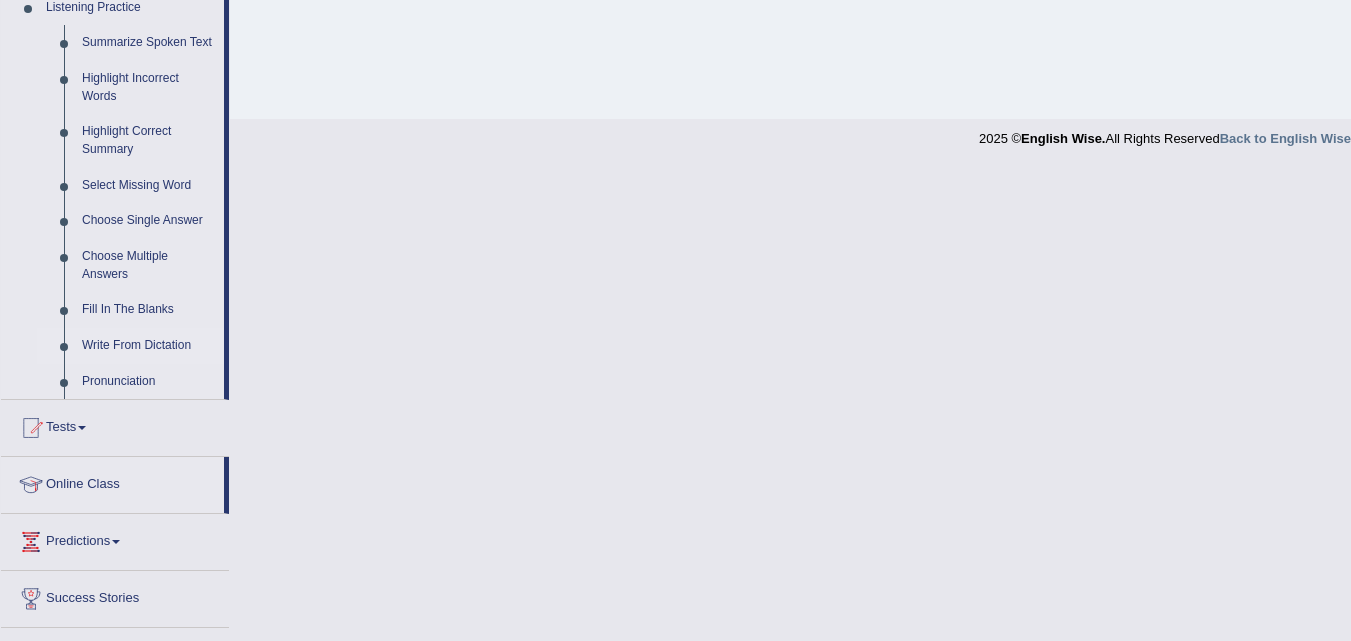 scroll, scrollTop: 882, scrollLeft: 0, axis: vertical 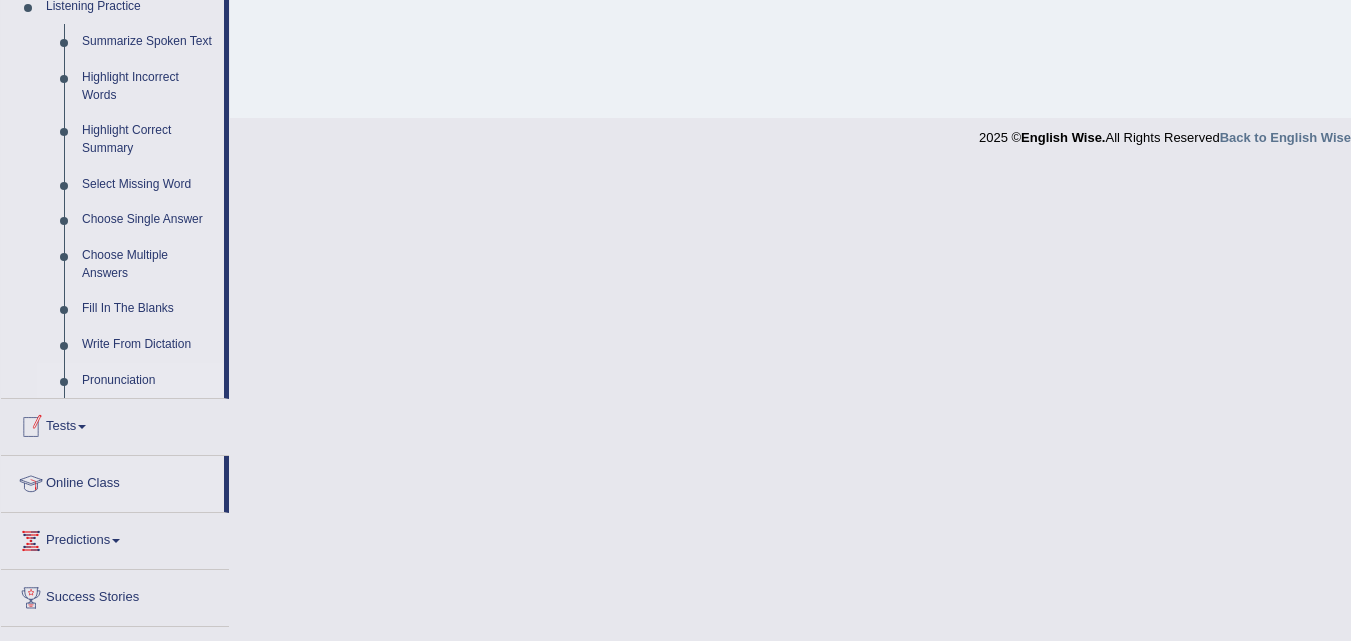 click on "Pronunciation" at bounding box center [148, 381] 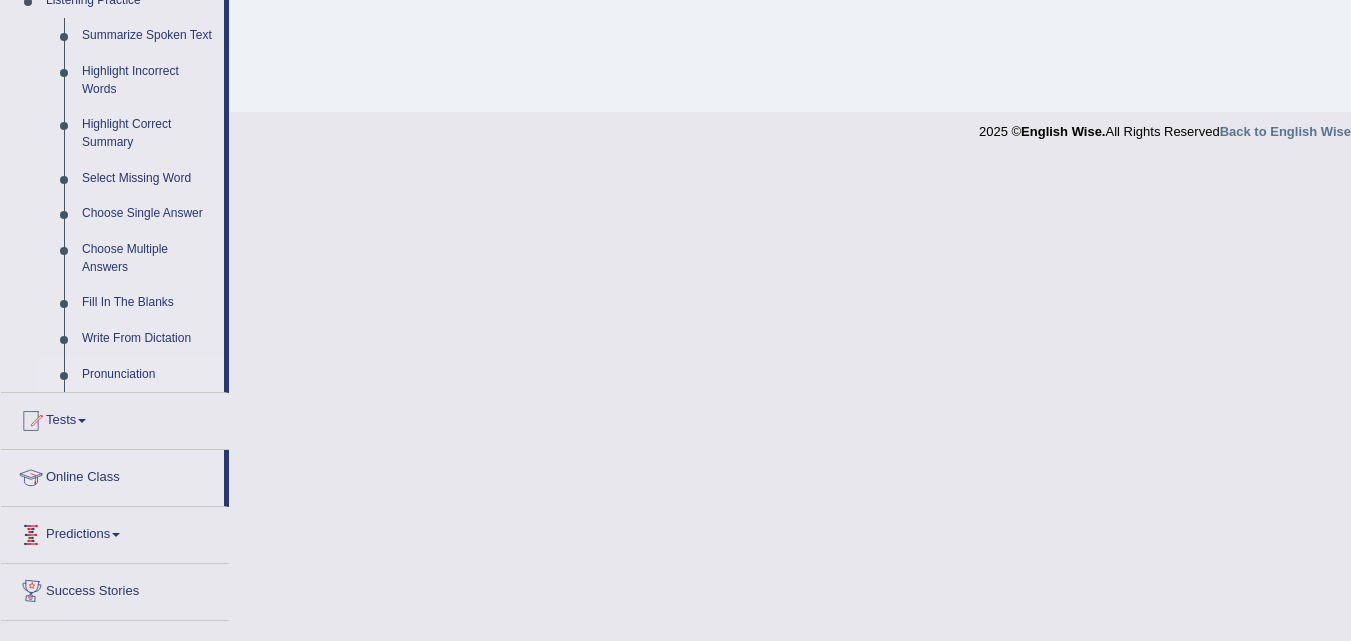 scroll, scrollTop: 983, scrollLeft: 0, axis: vertical 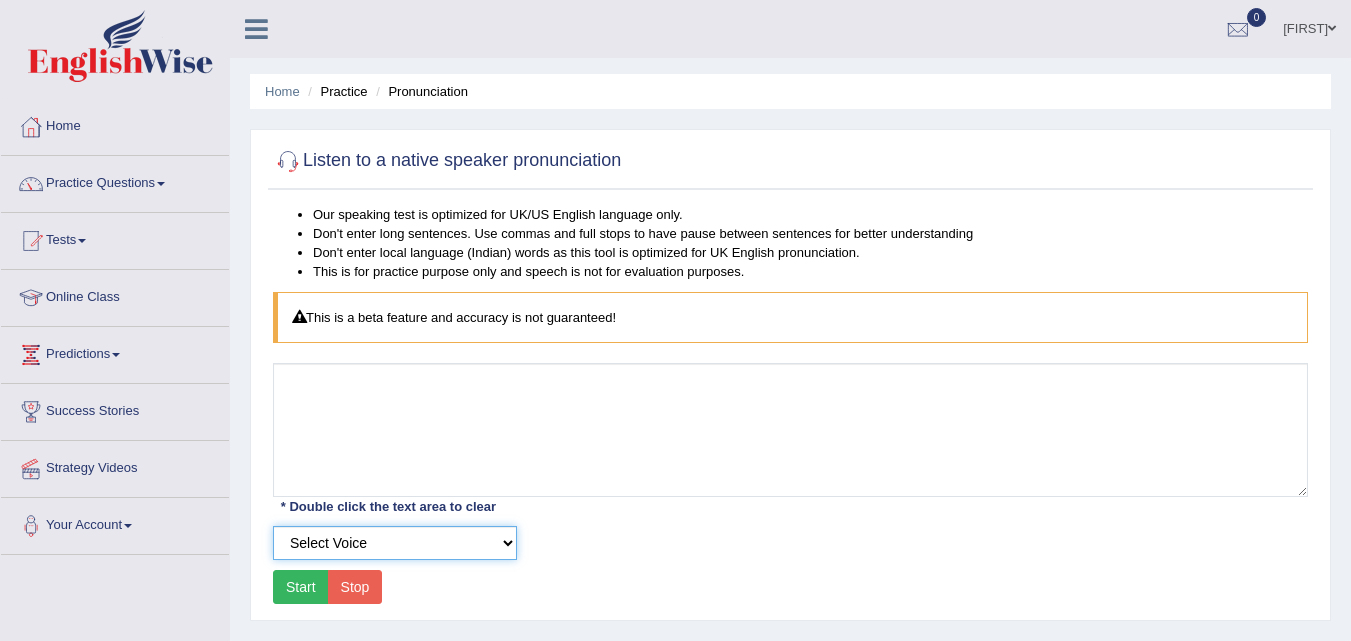 click on "Select Voice  UK English Female  UK English Male" at bounding box center [395, 543] 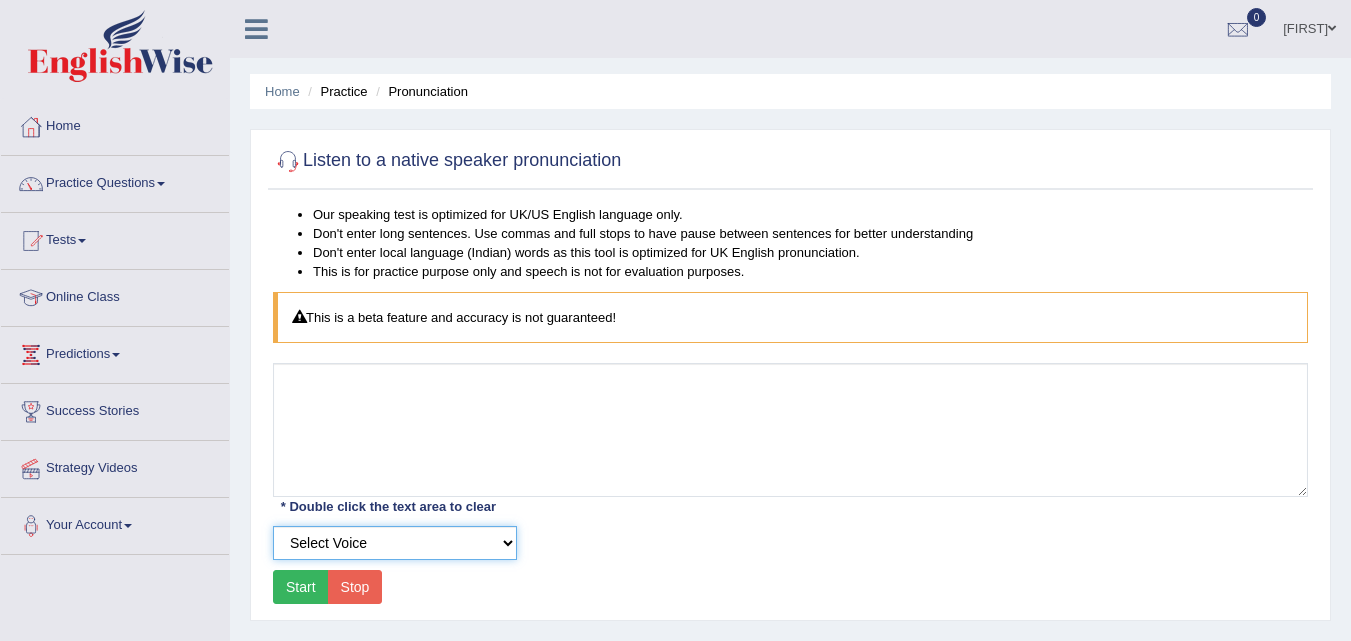 select on "2" 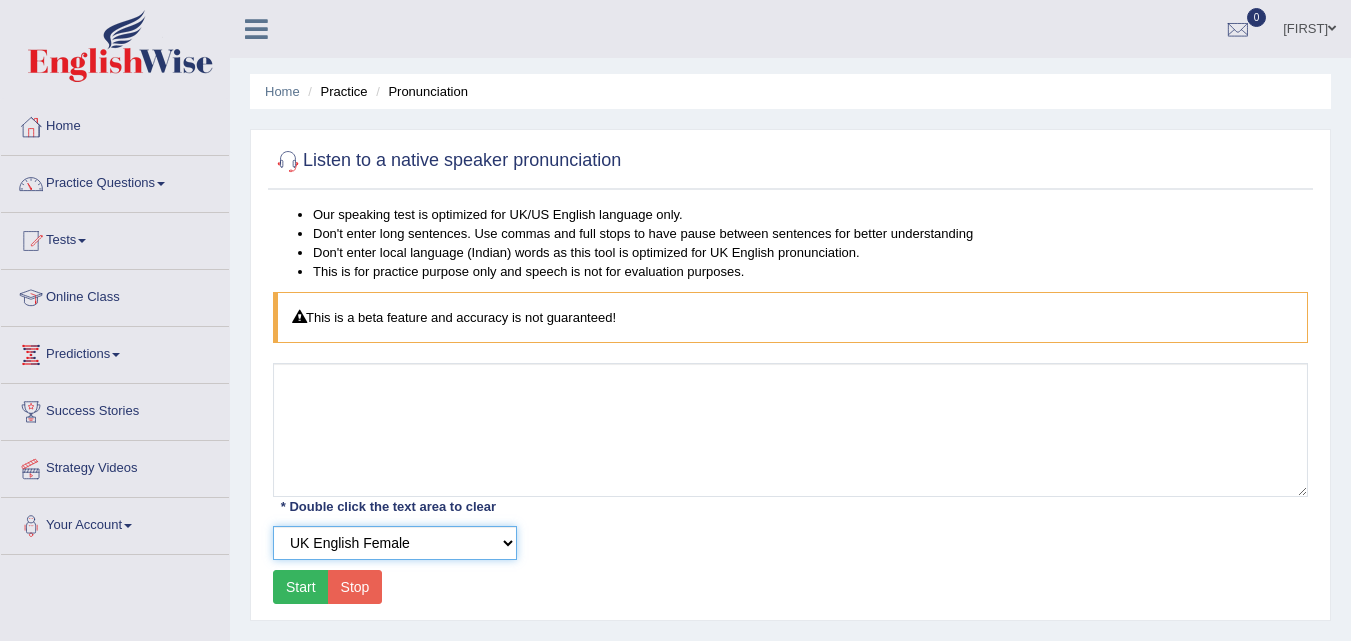 click on "Select Voice  UK English Female  UK English Male" at bounding box center (395, 543) 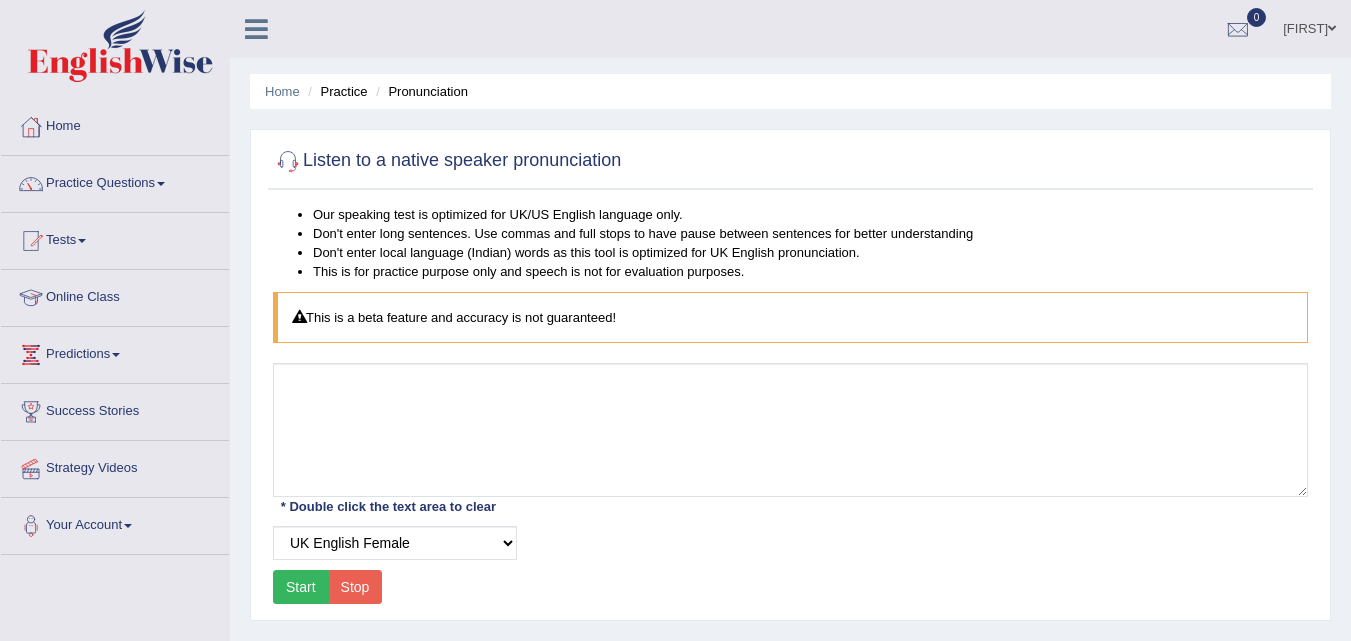 click on "Start" at bounding box center (301, 587) 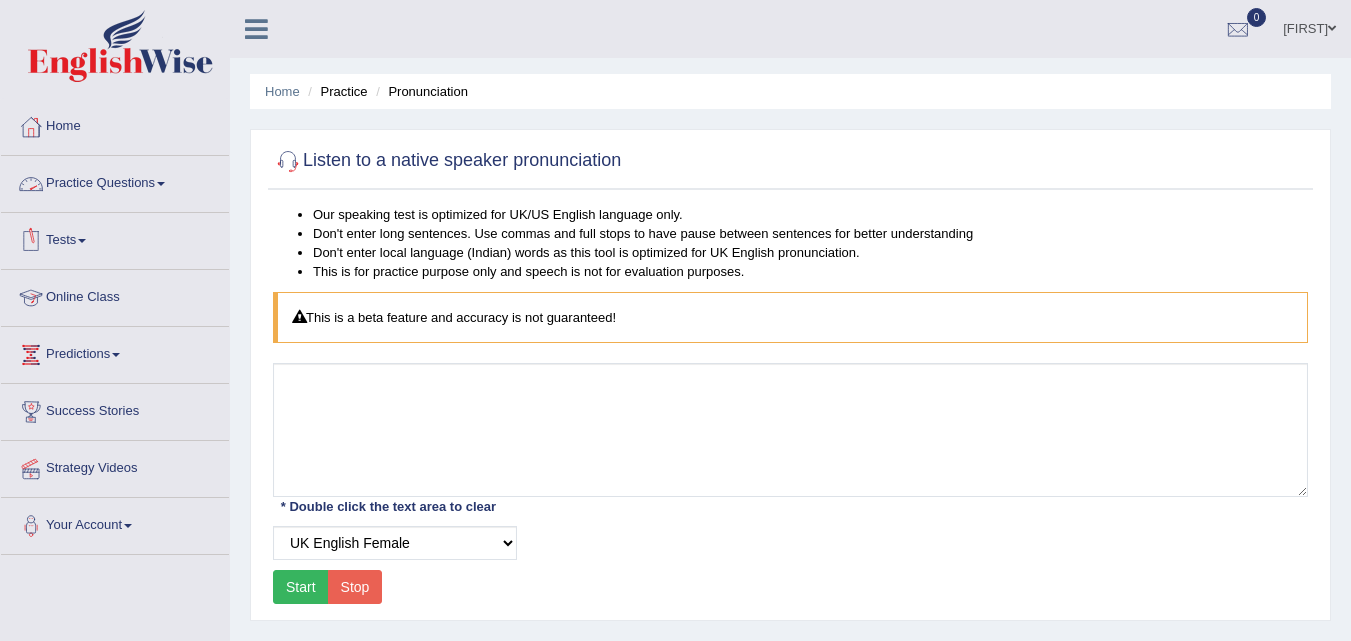 click on "Practice Questions" at bounding box center [115, 181] 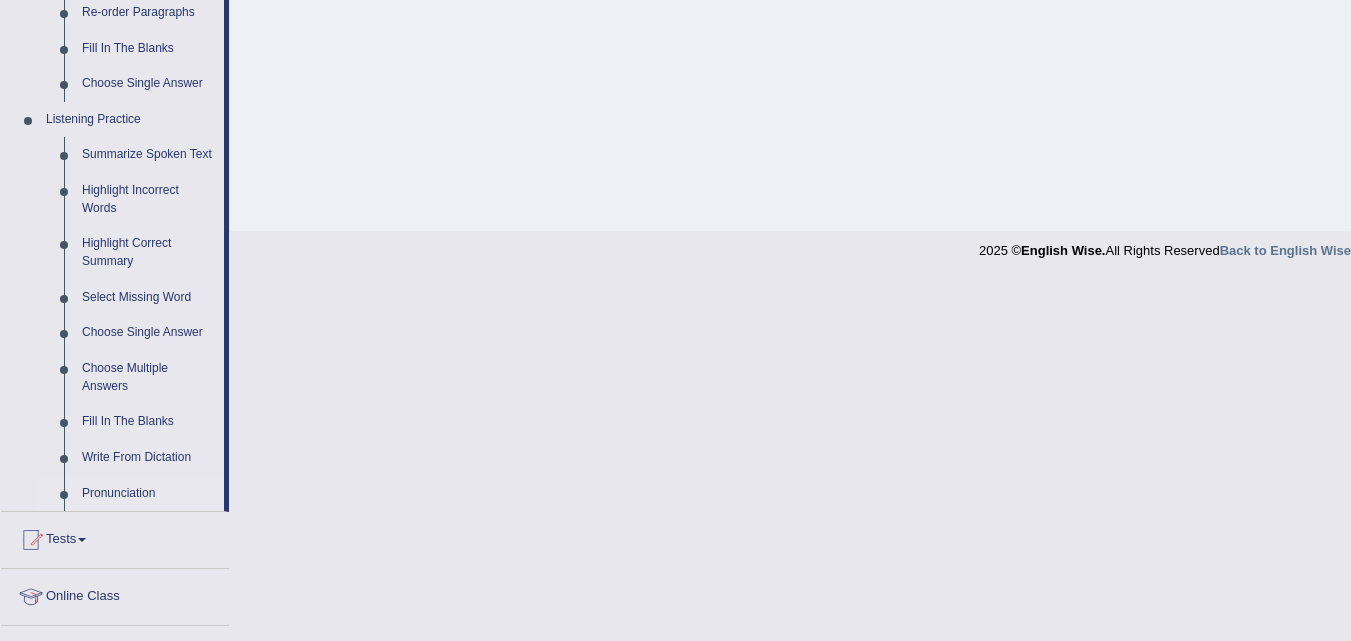 scroll, scrollTop: 776, scrollLeft: 0, axis: vertical 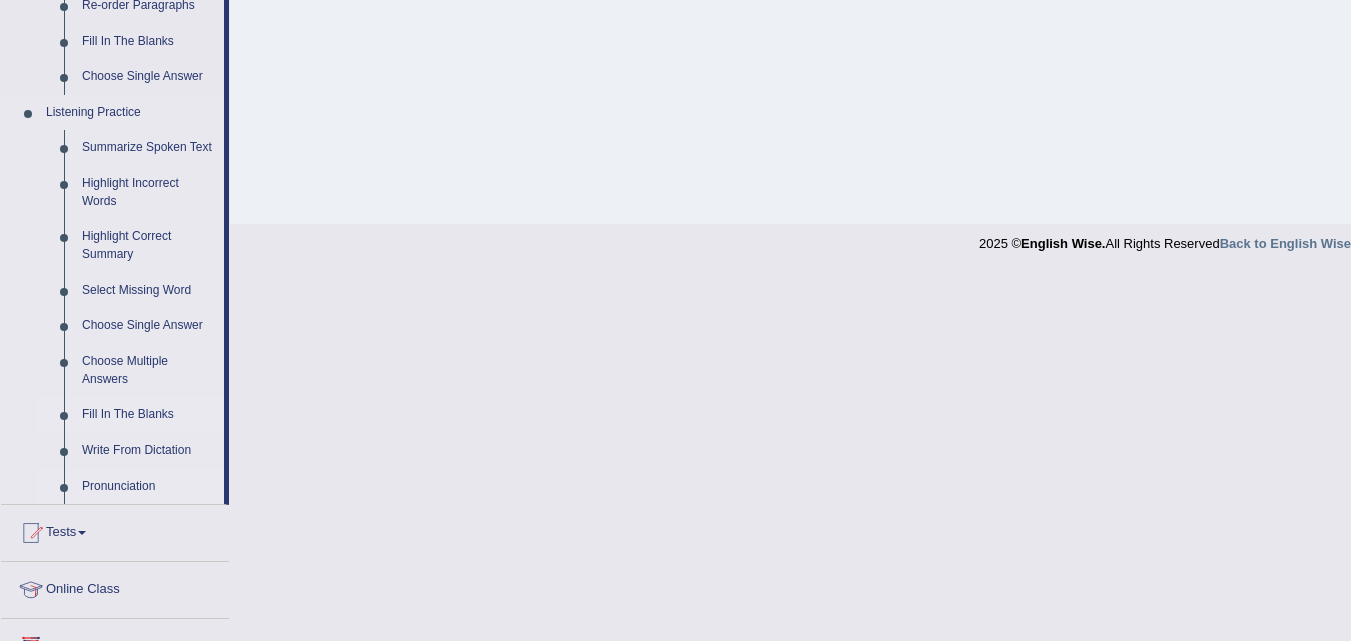 click on "Fill In The Blanks" at bounding box center (148, 415) 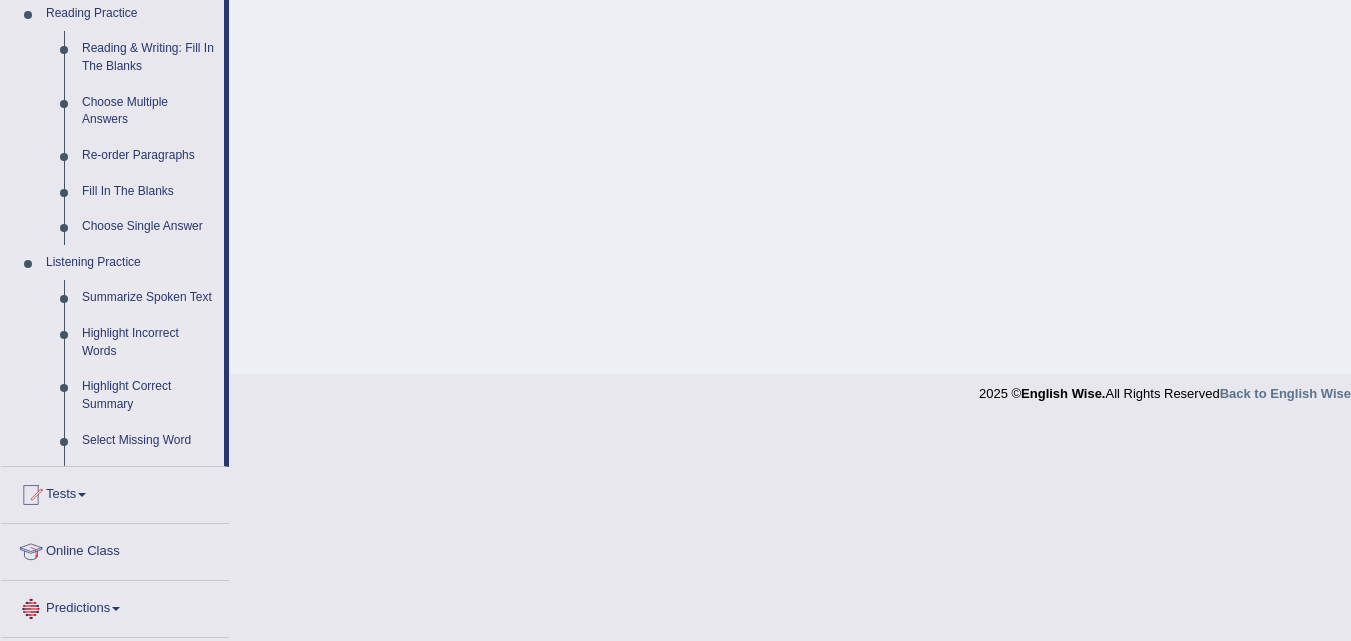 scroll, scrollTop: 895, scrollLeft: 0, axis: vertical 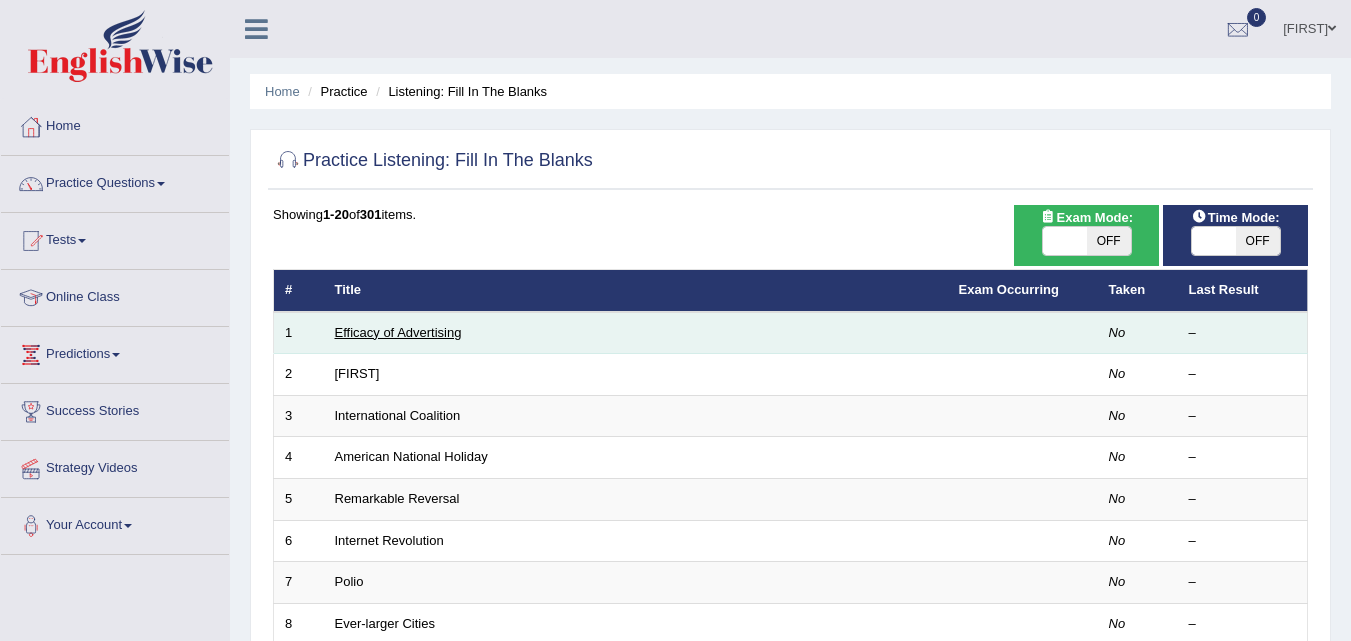 click on "Efficacy of Advertising" at bounding box center [398, 332] 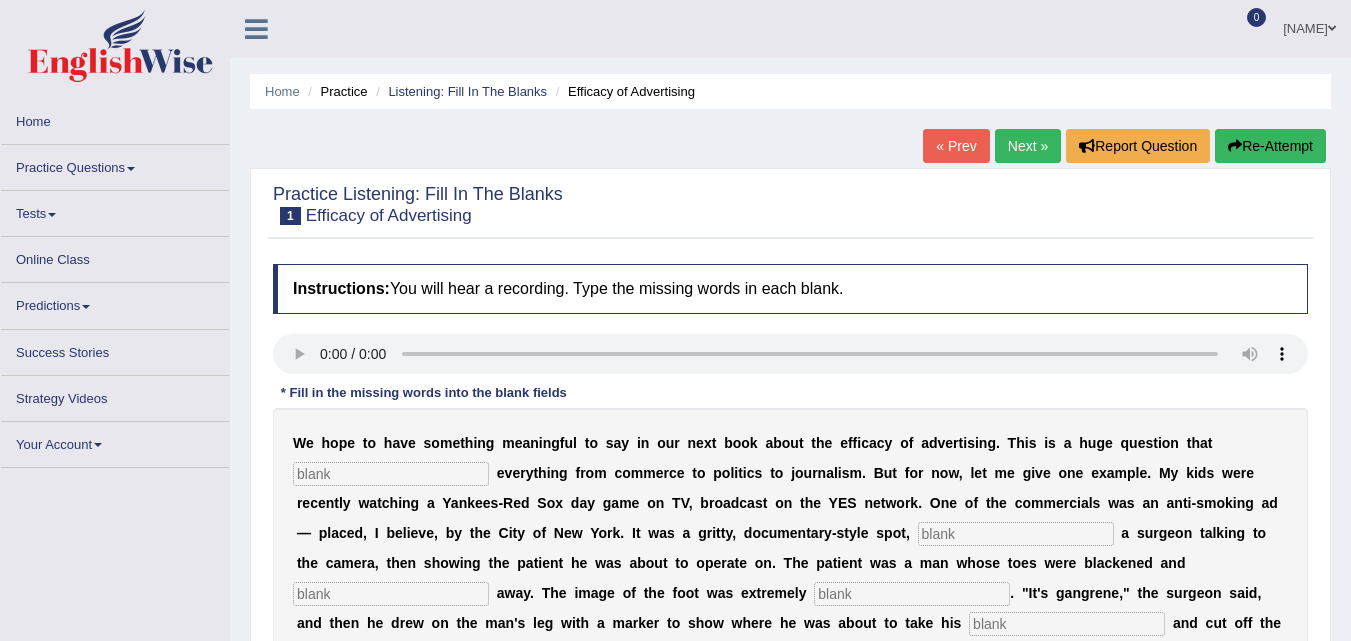 scroll, scrollTop: 110, scrollLeft: 0, axis: vertical 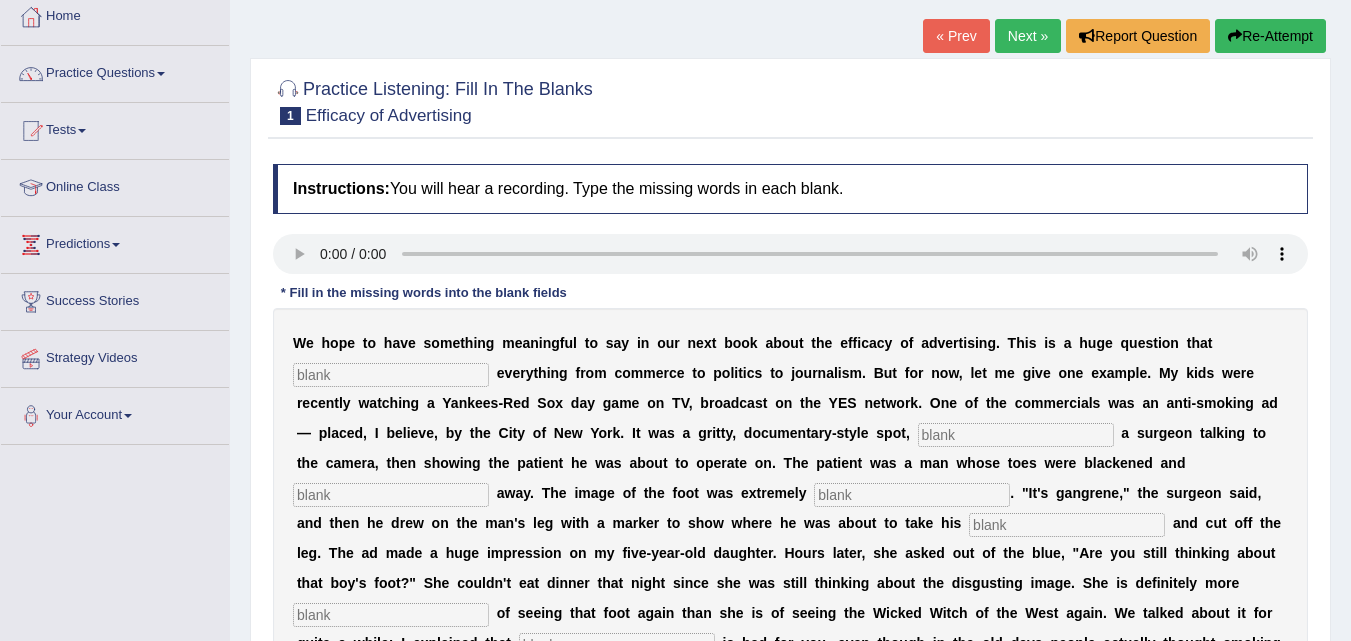 click at bounding box center (391, 375) 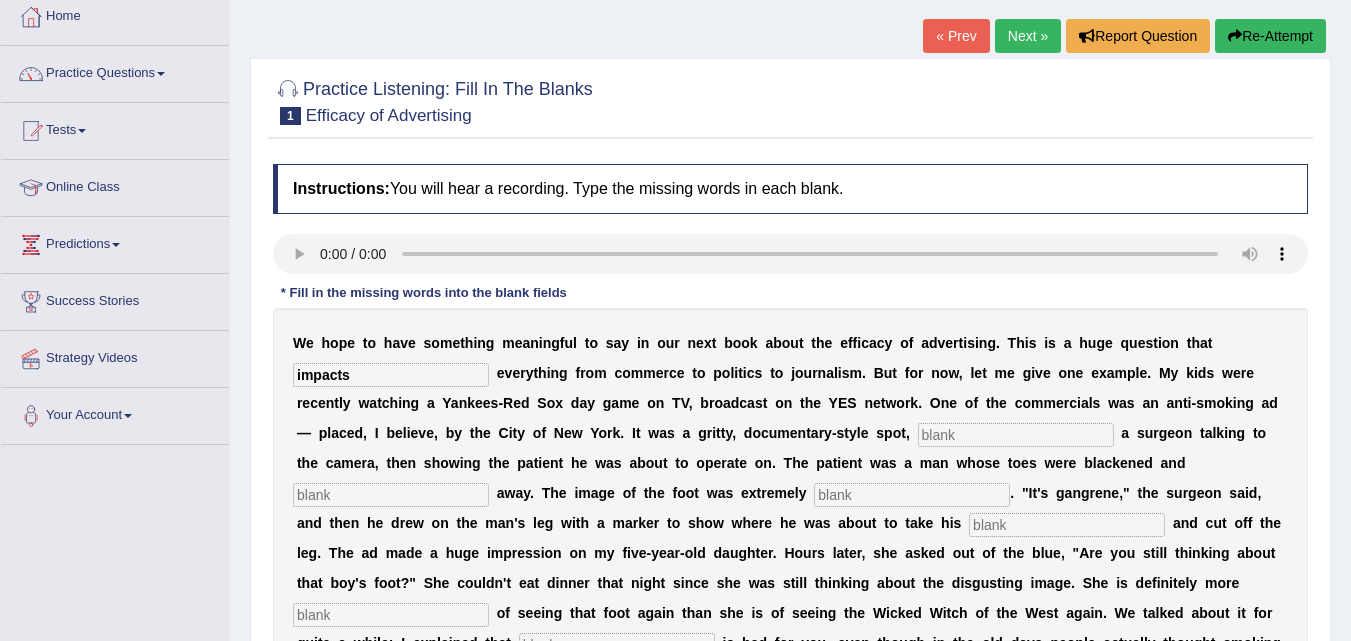 type on "impacts" 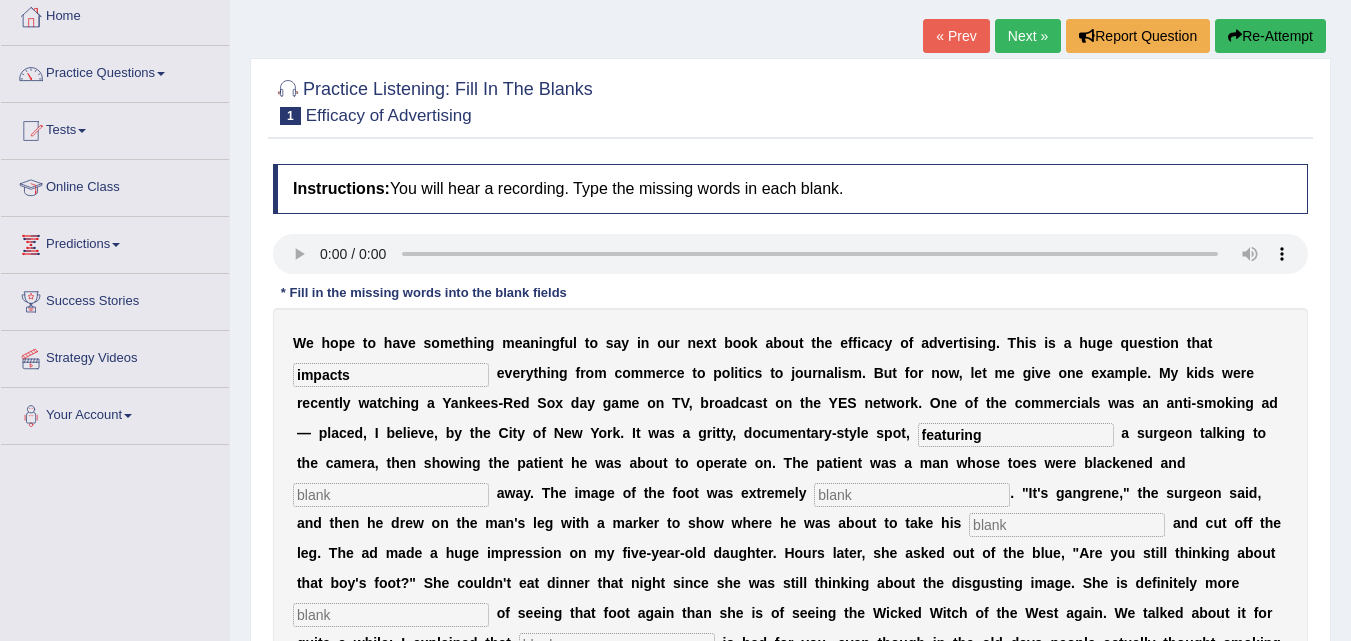 type on "featuring" 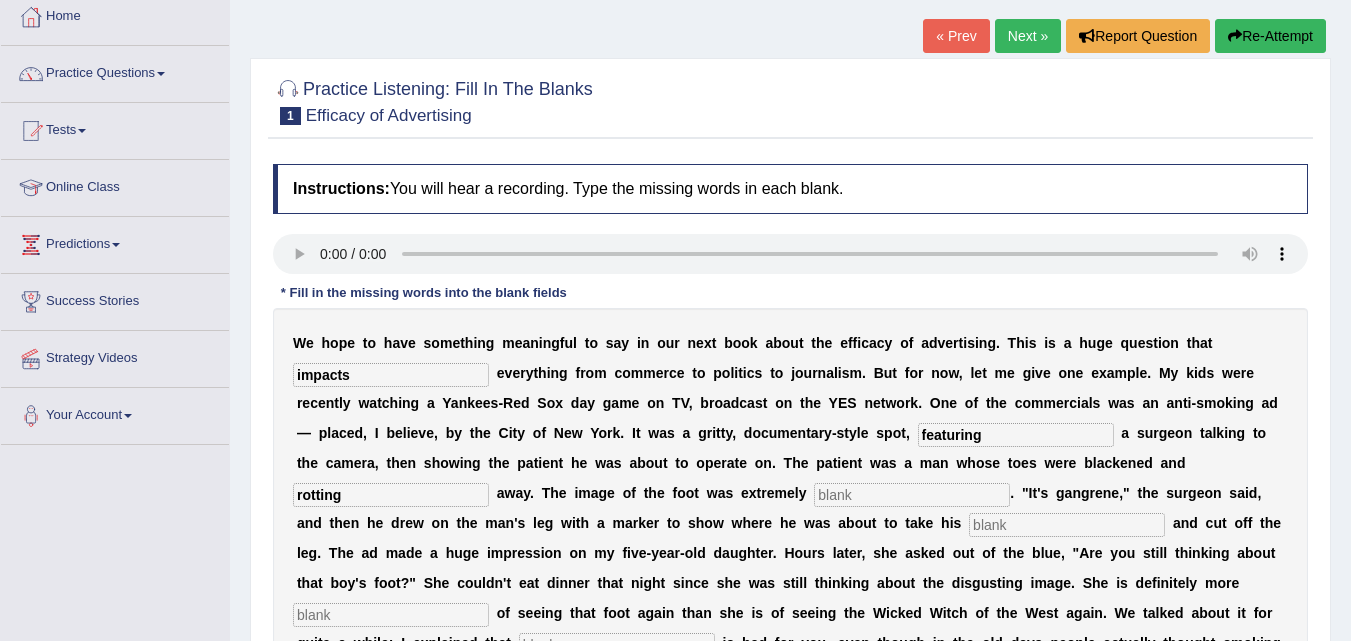 type on "rotting" 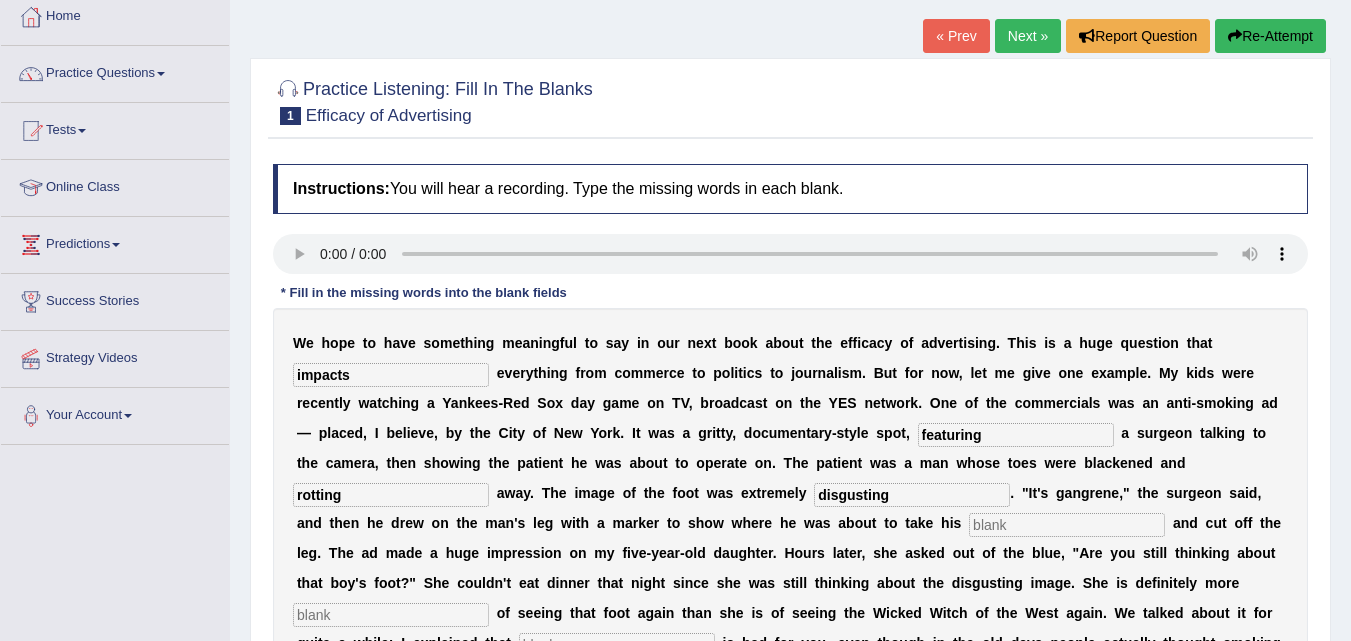 type on "disgusting" 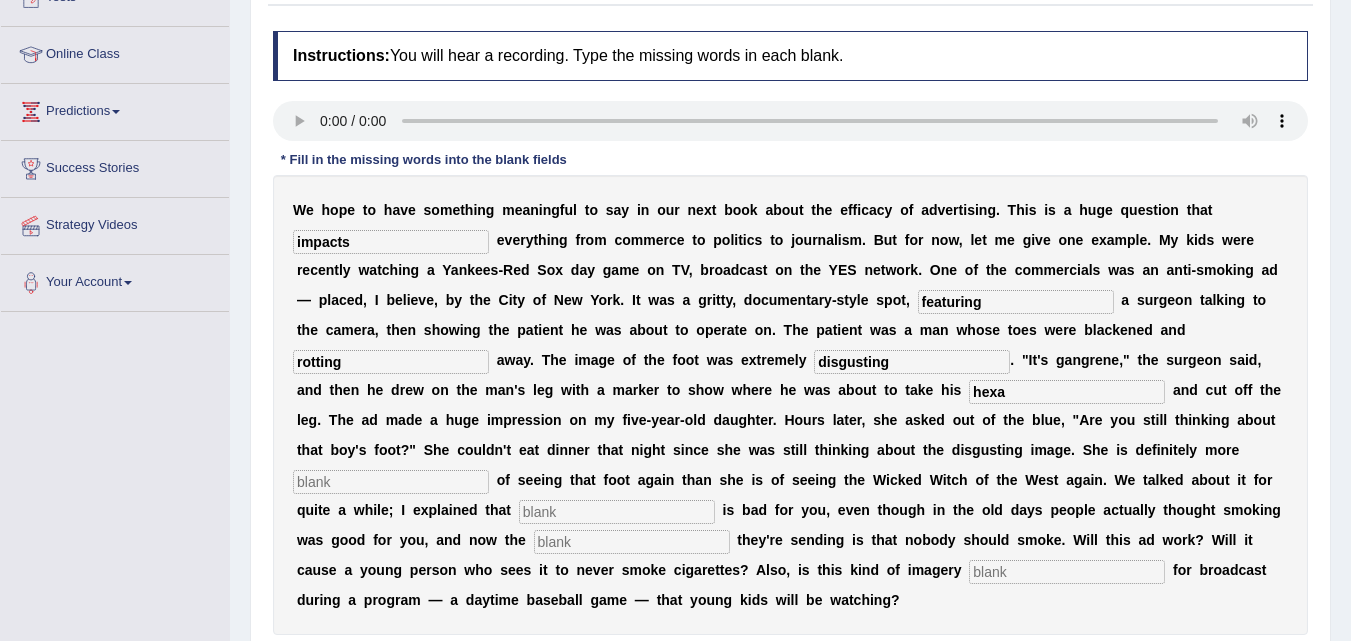 scroll, scrollTop: 244, scrollLeft: 0, axis: vertical 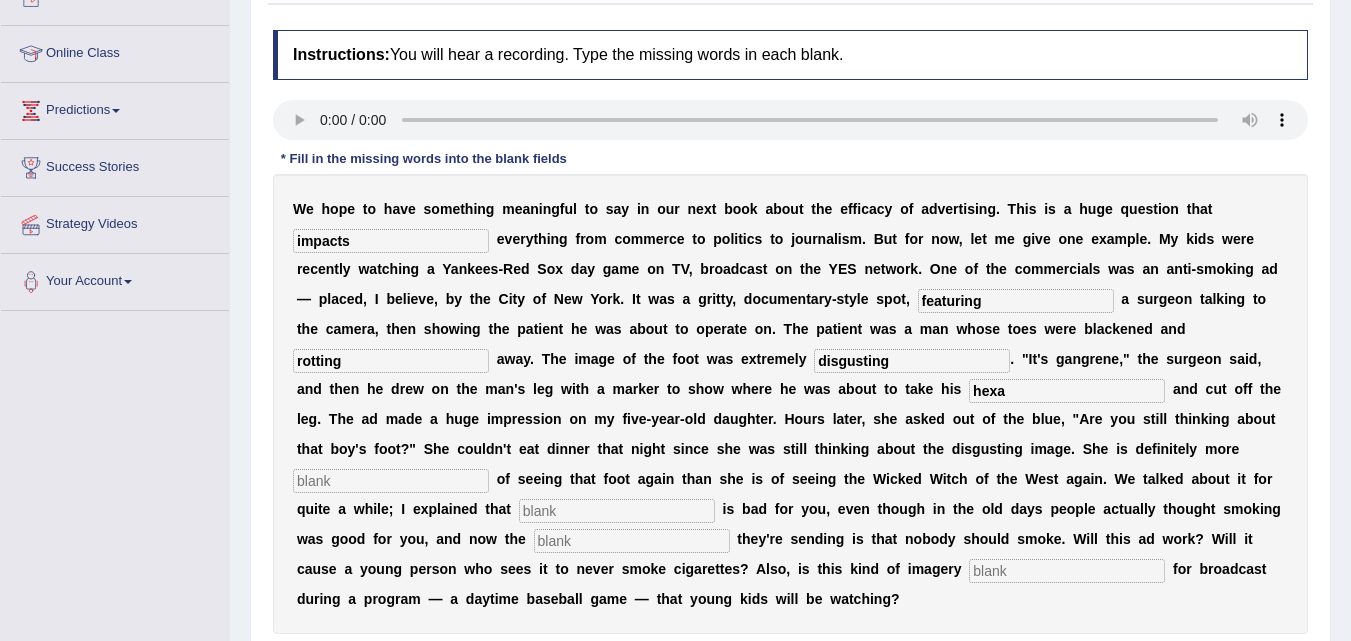 type on "hexa" 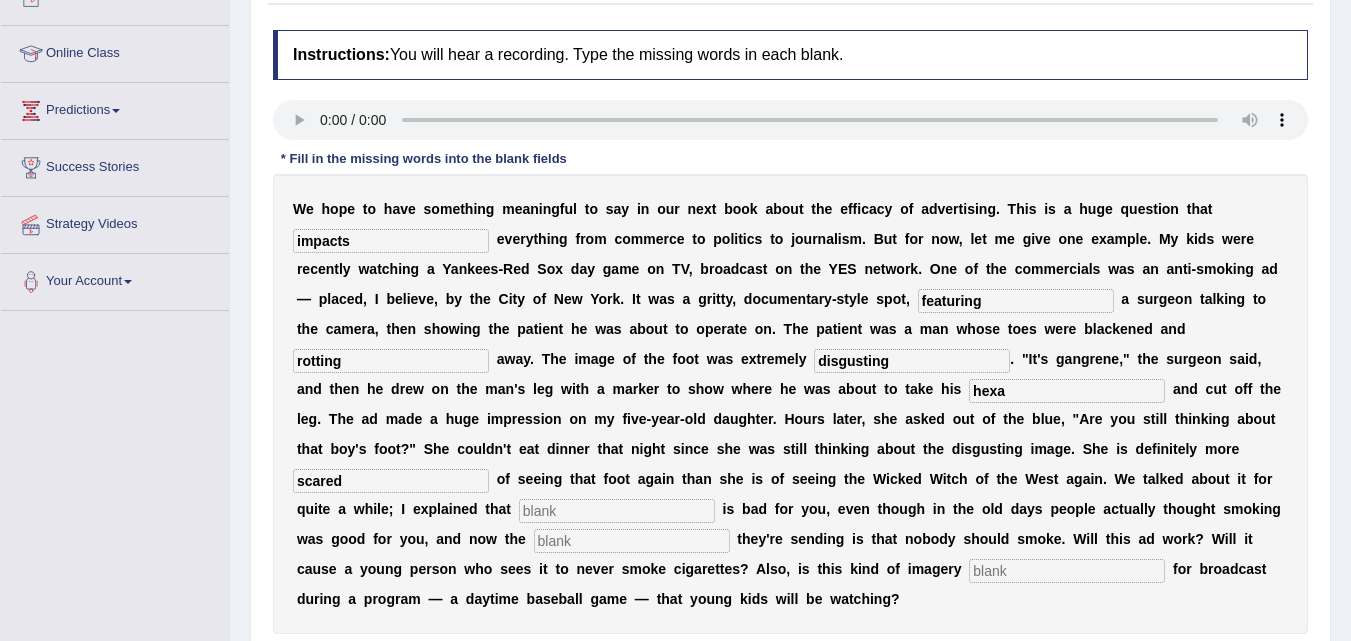 type on "scared" 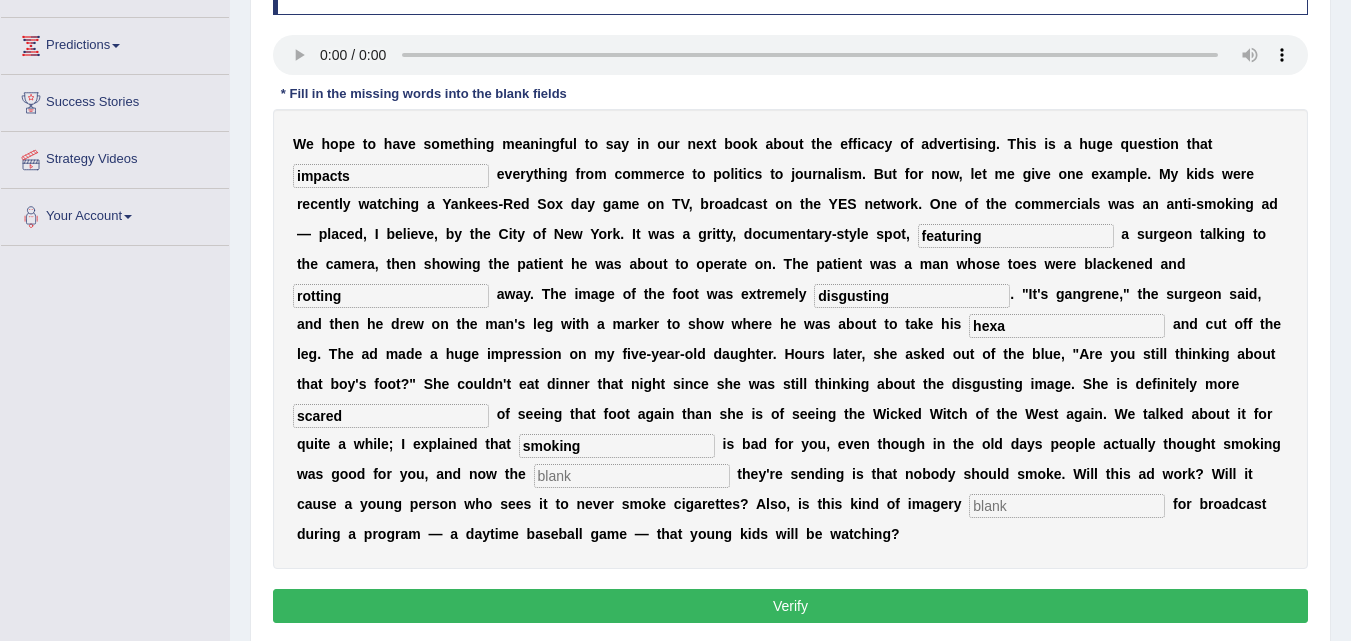 scroll, scrollTop: 310, scrollLeft: 0, axis: vertical 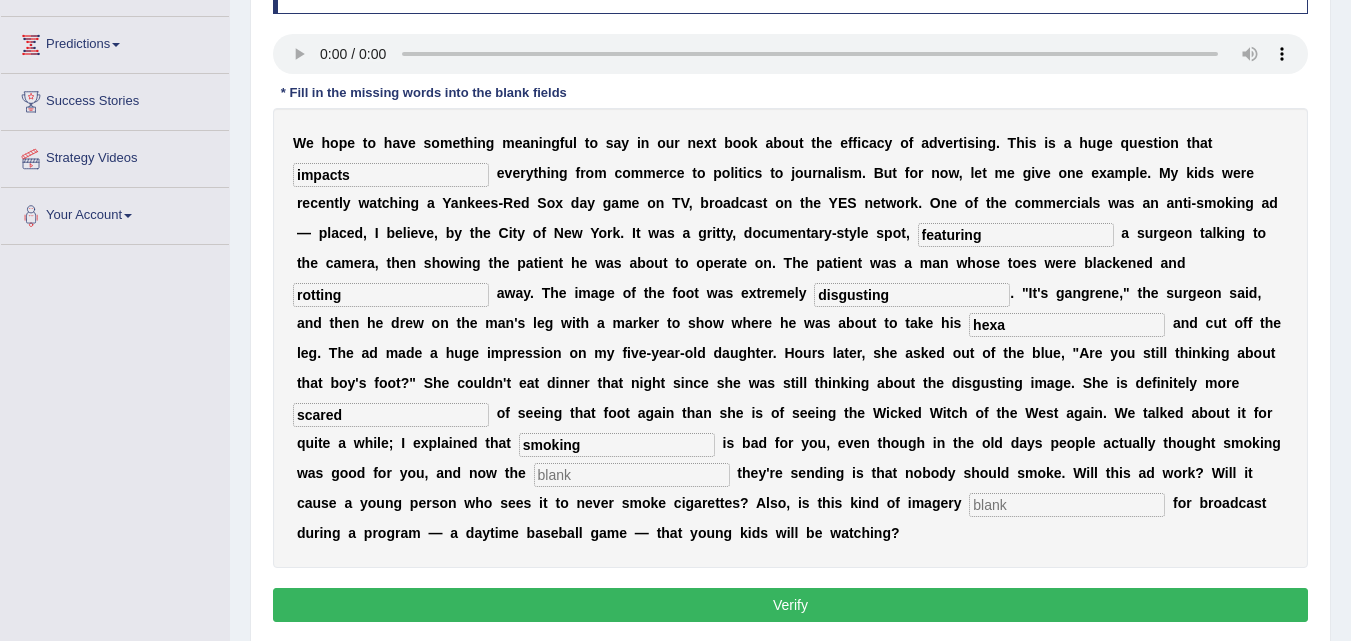 type on "smoking" 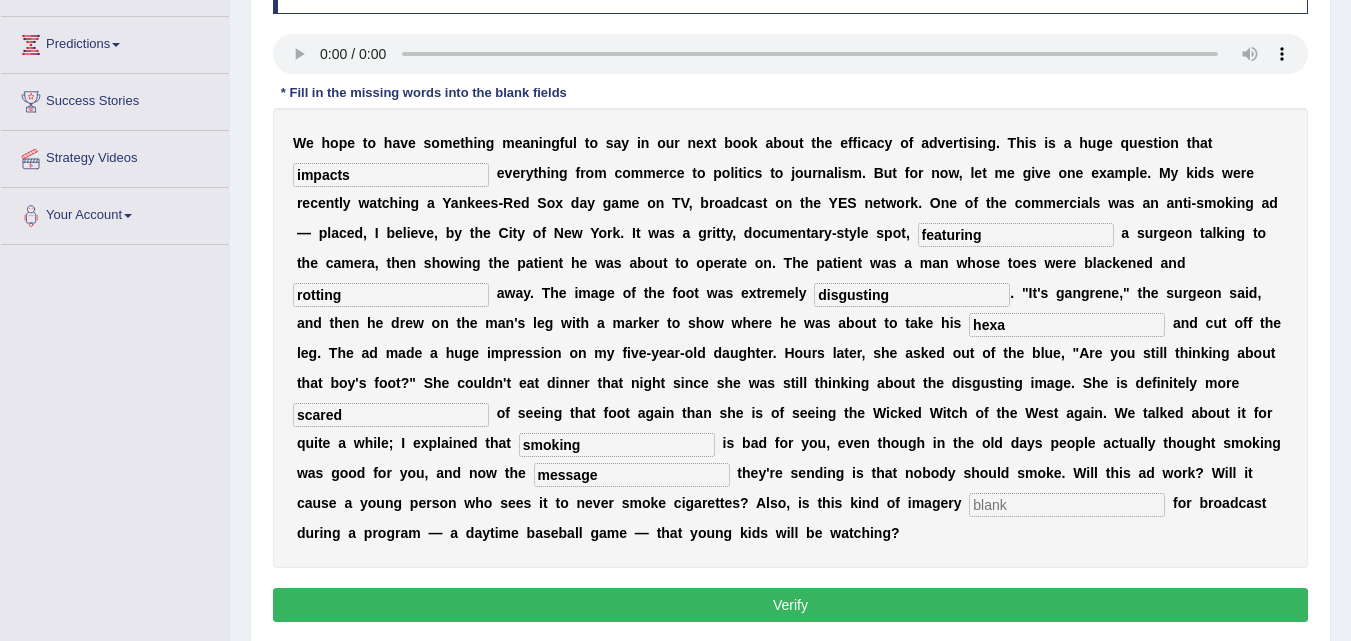 type on "message" 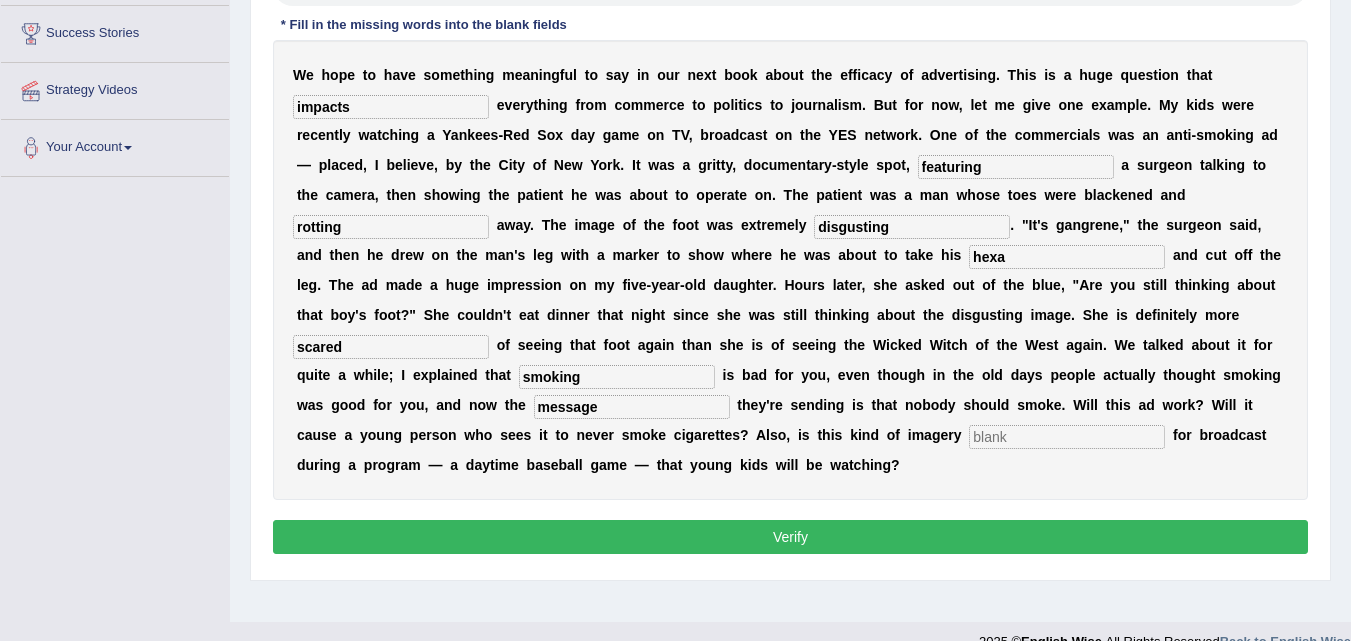 scroll, scrollTop: 379, scrollLeft: 0, axis: vertical 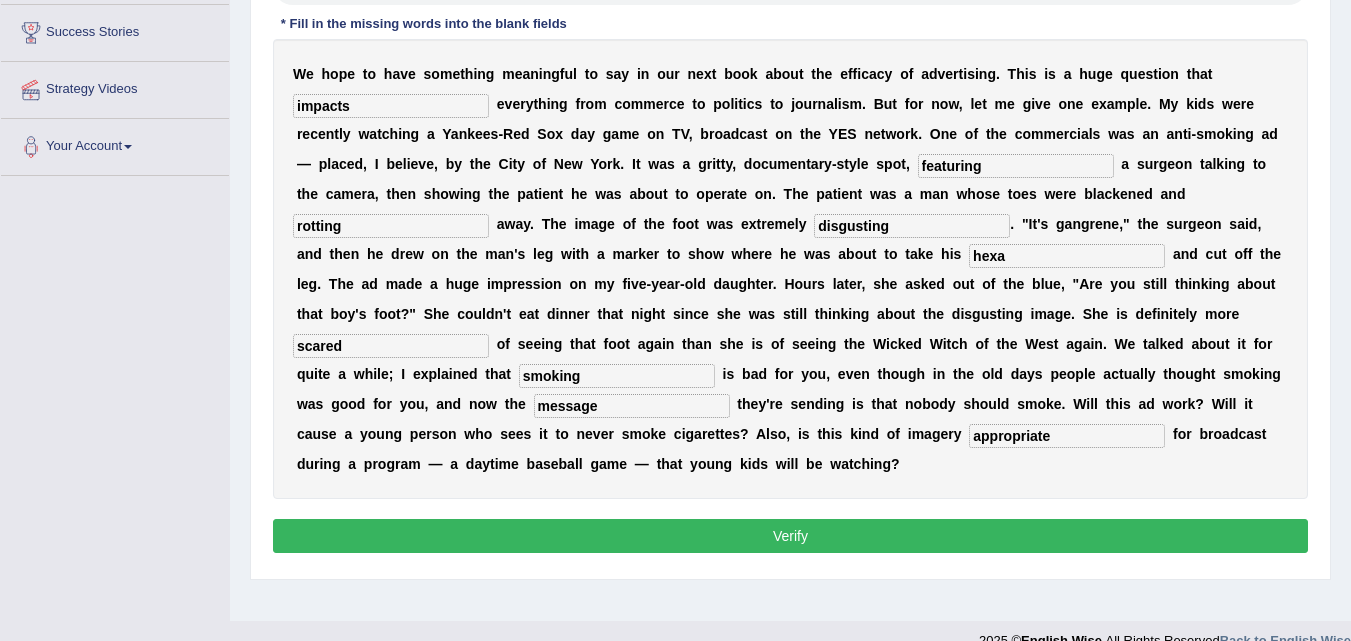 type on "appropriate" 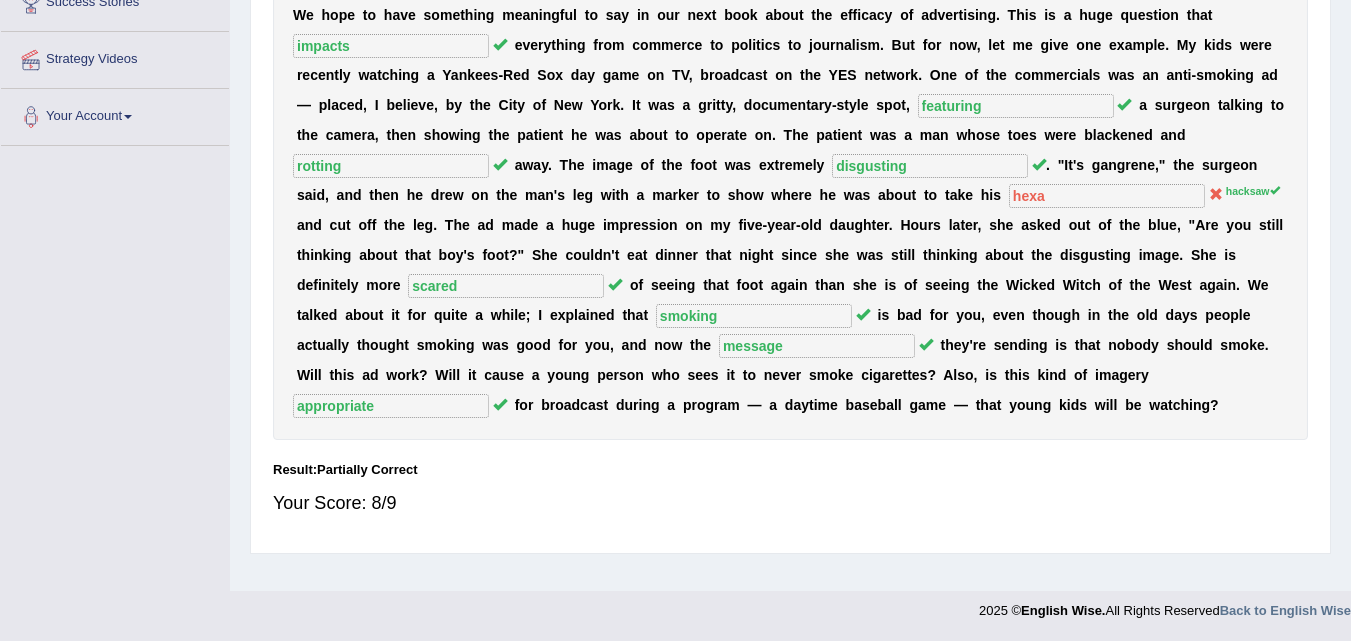 scroll, scrollTop: 0, scrollLeft: 0, axis: both 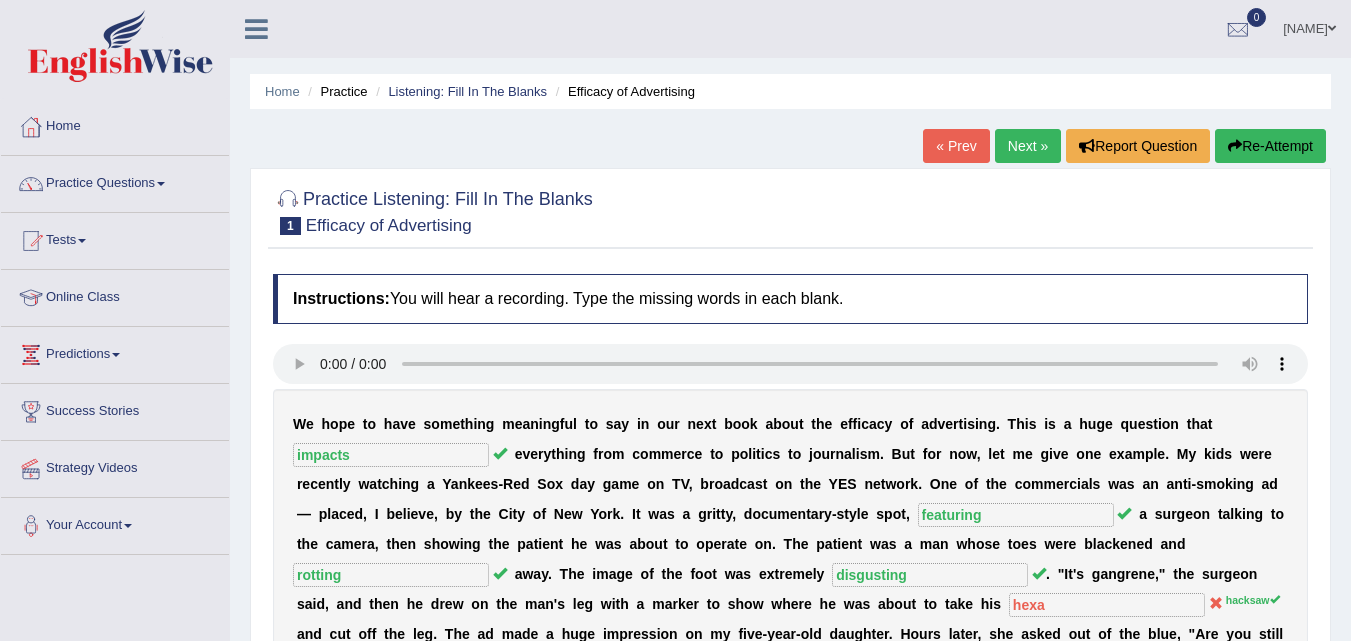 click on "Next »" at bounding box center [1028, 146] 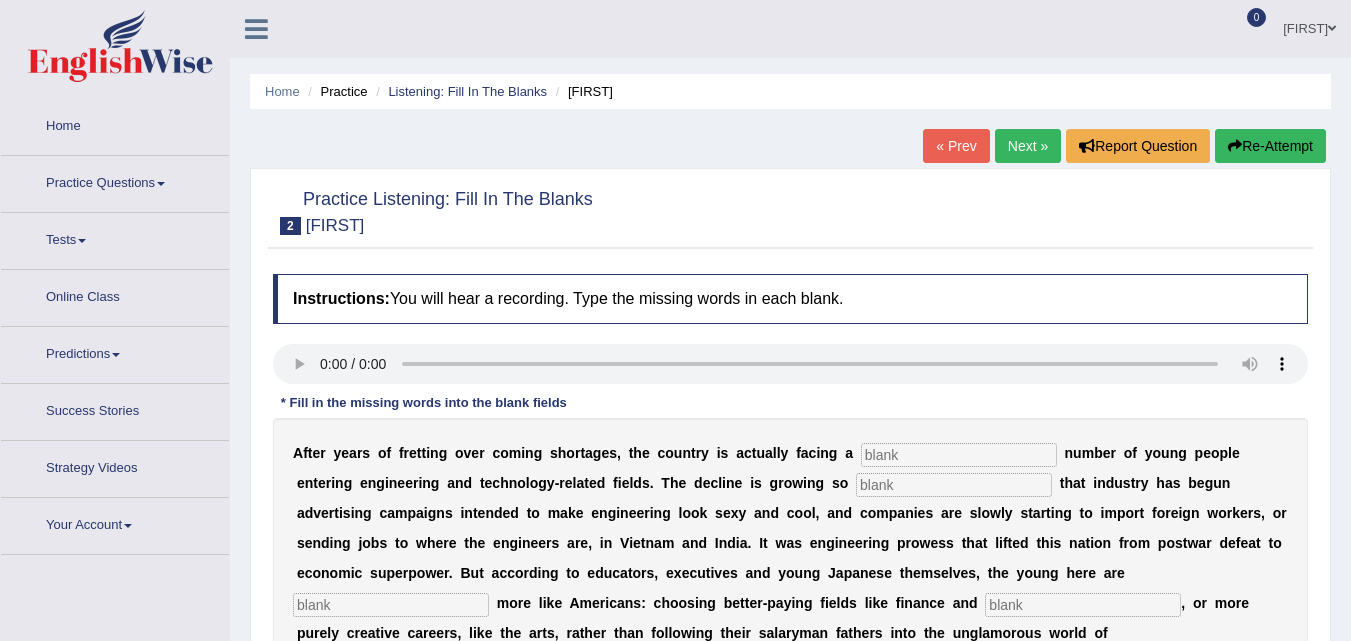 scroll, scrollTop: 0, scrollLeft: 0, axis: both 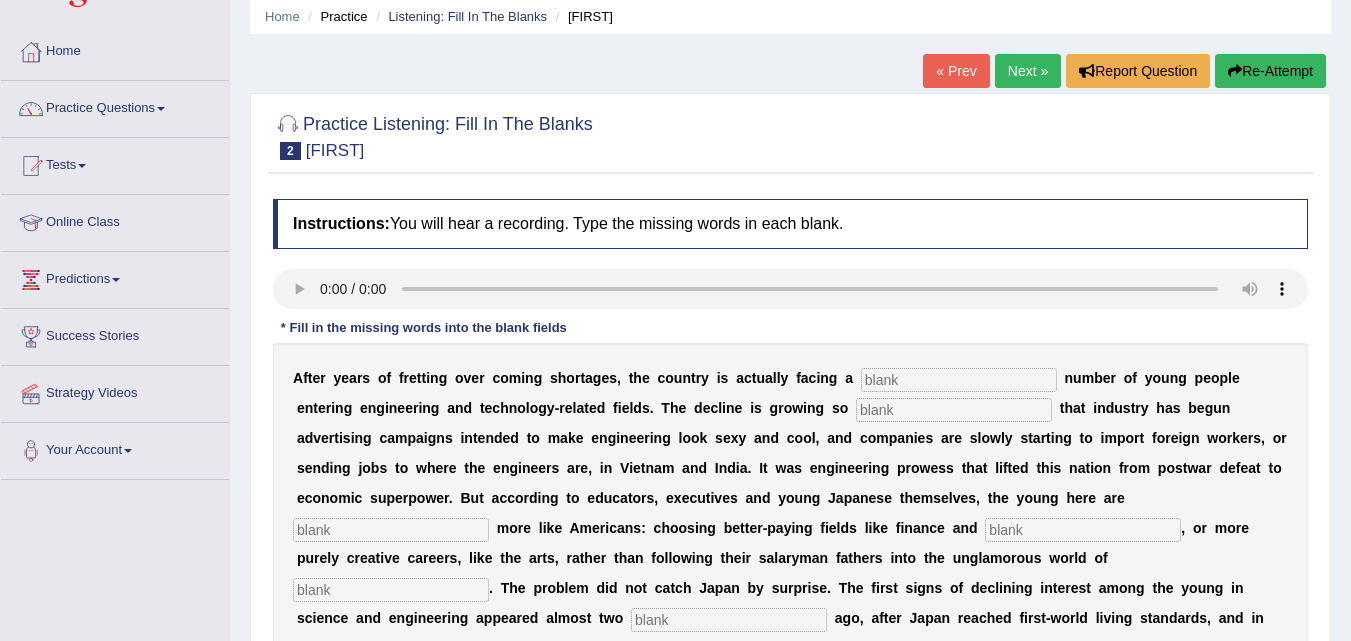 click at bounding box center [959, 380] 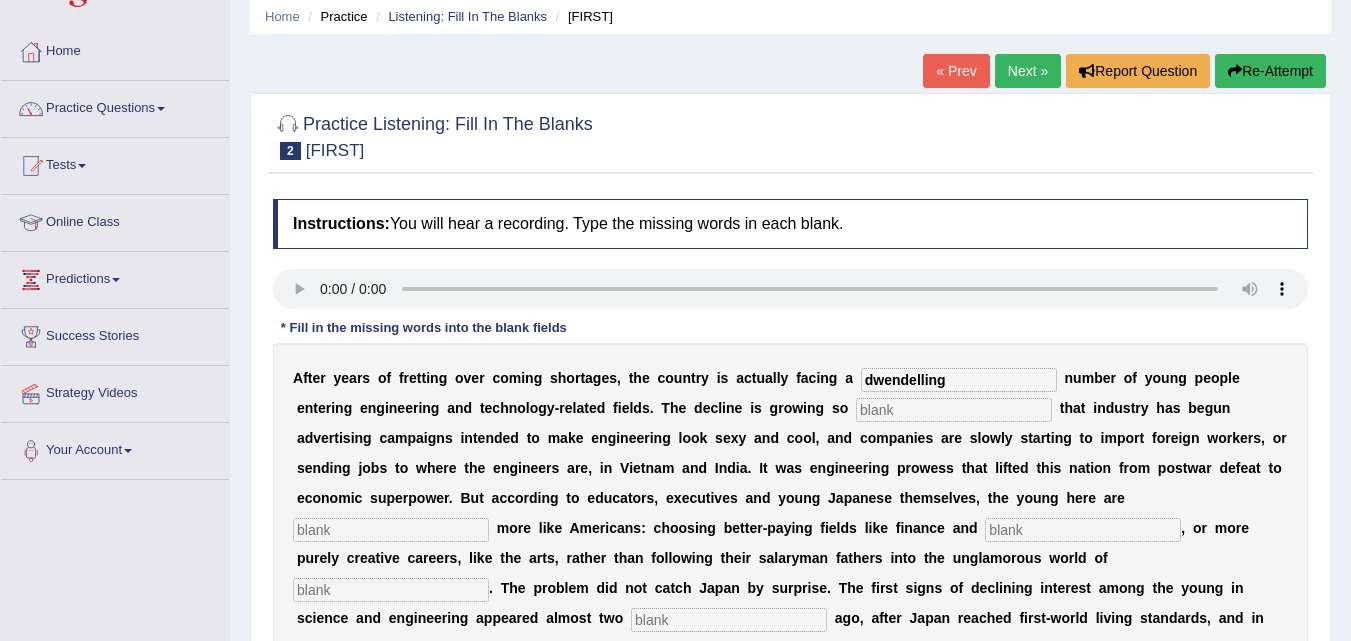 type on "dwendelling" 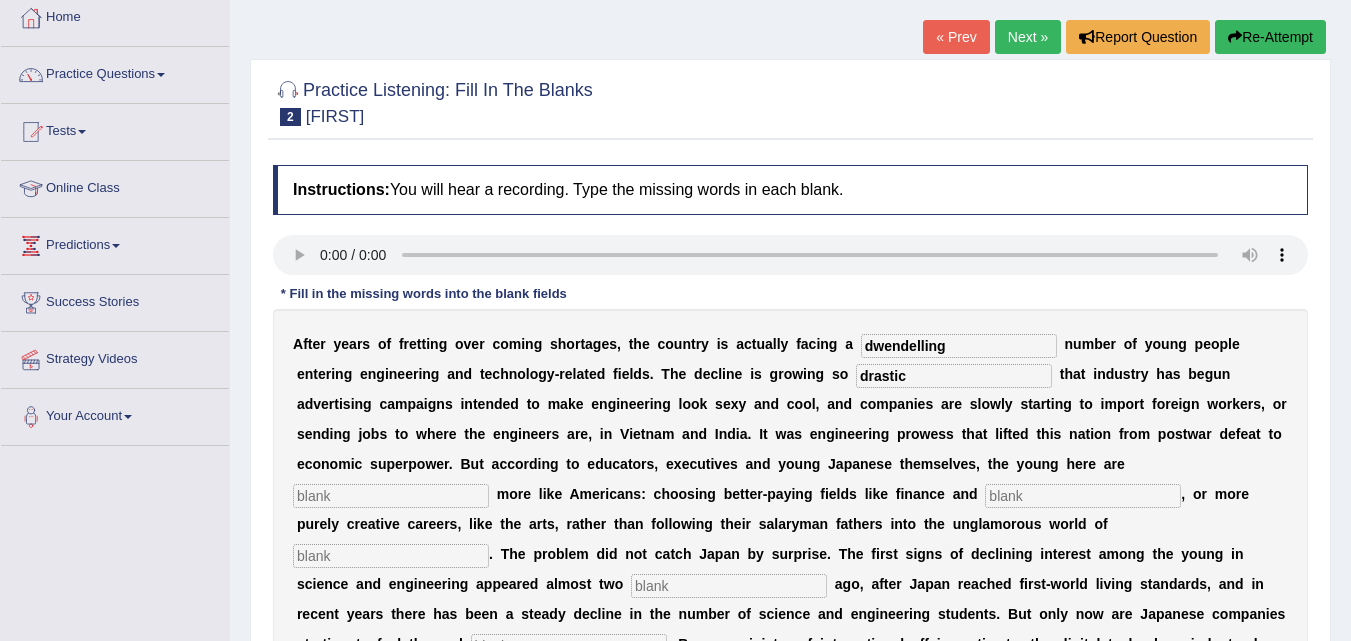 scroll, scrollTop: 110, scrollLeft: 0, axis: vertical 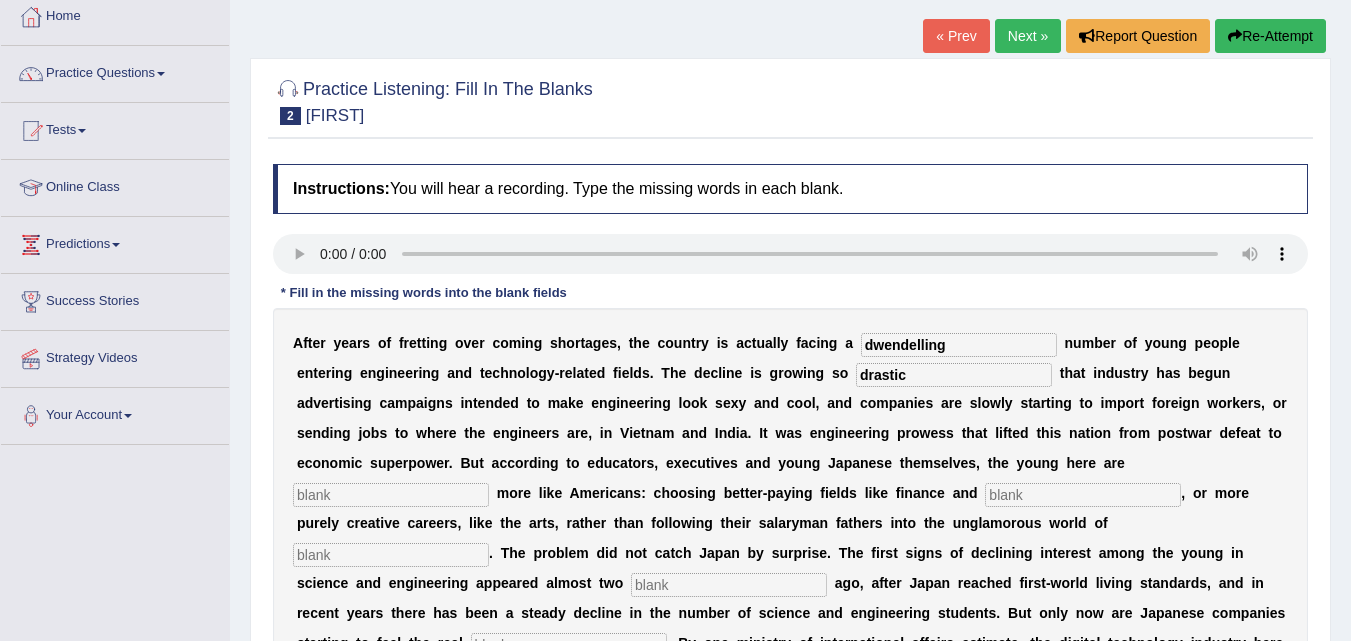 type on "drastic" 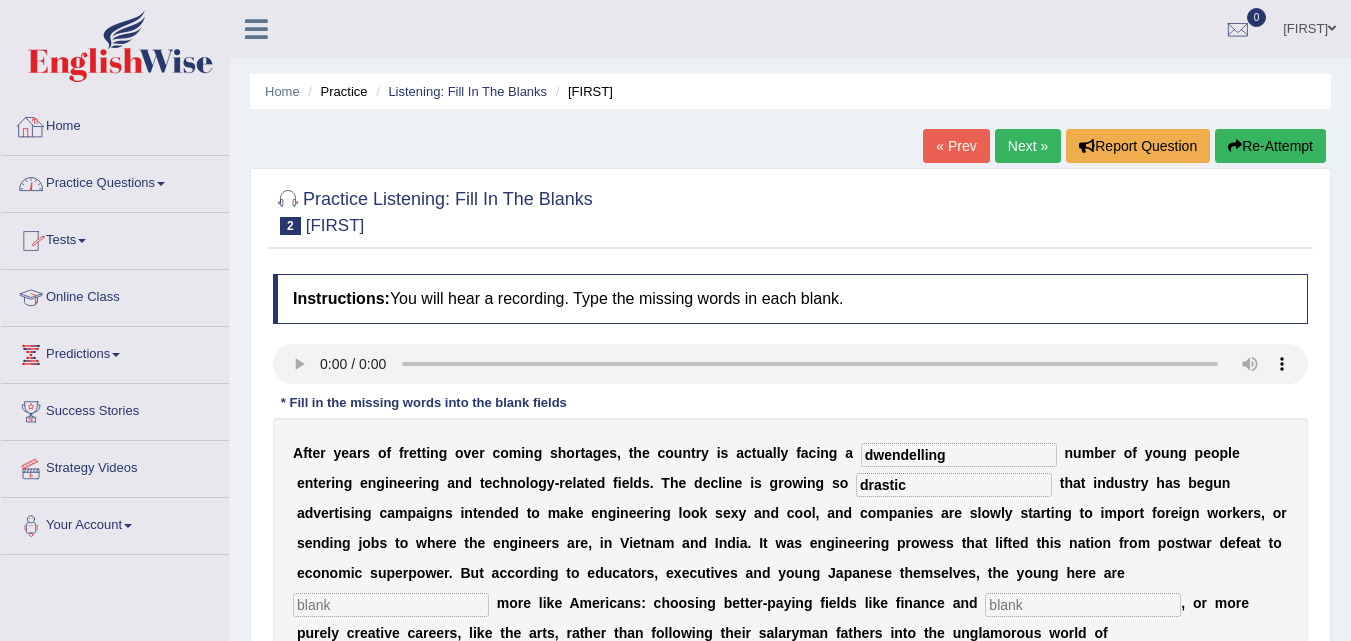 scroll, scrollTop: 138, scrollLeft: 0, axis: vertical 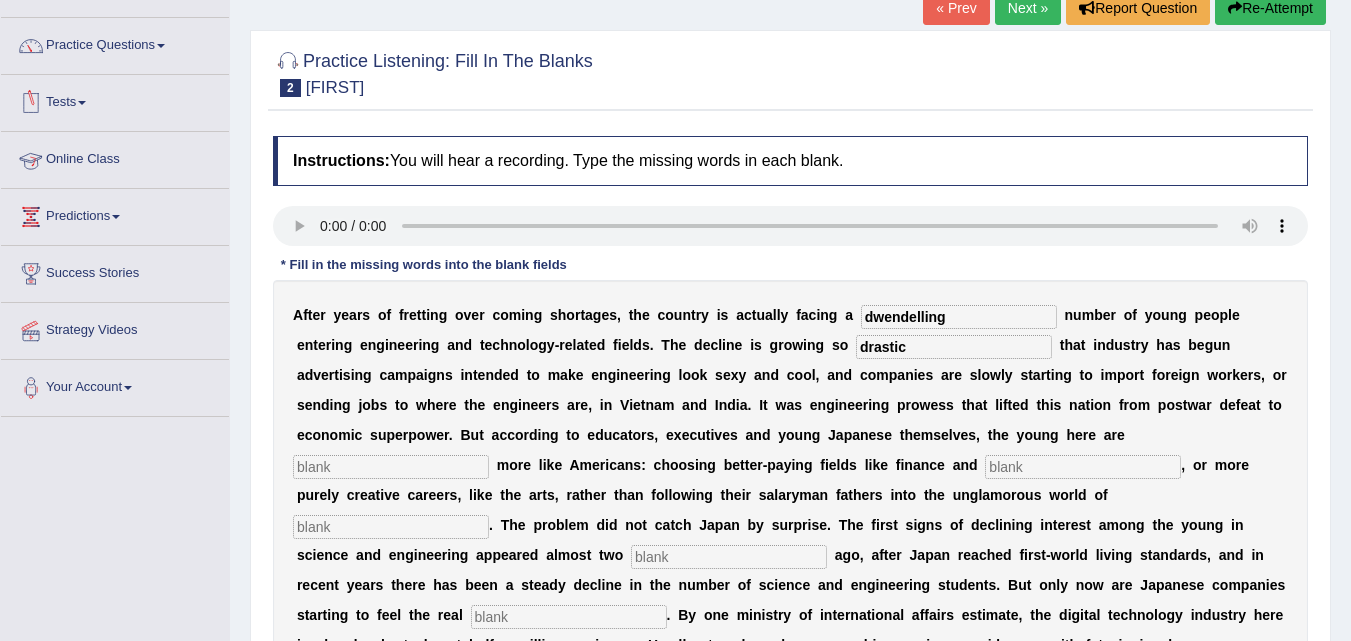 click on "Online Class" at bounding box center [115, 157] 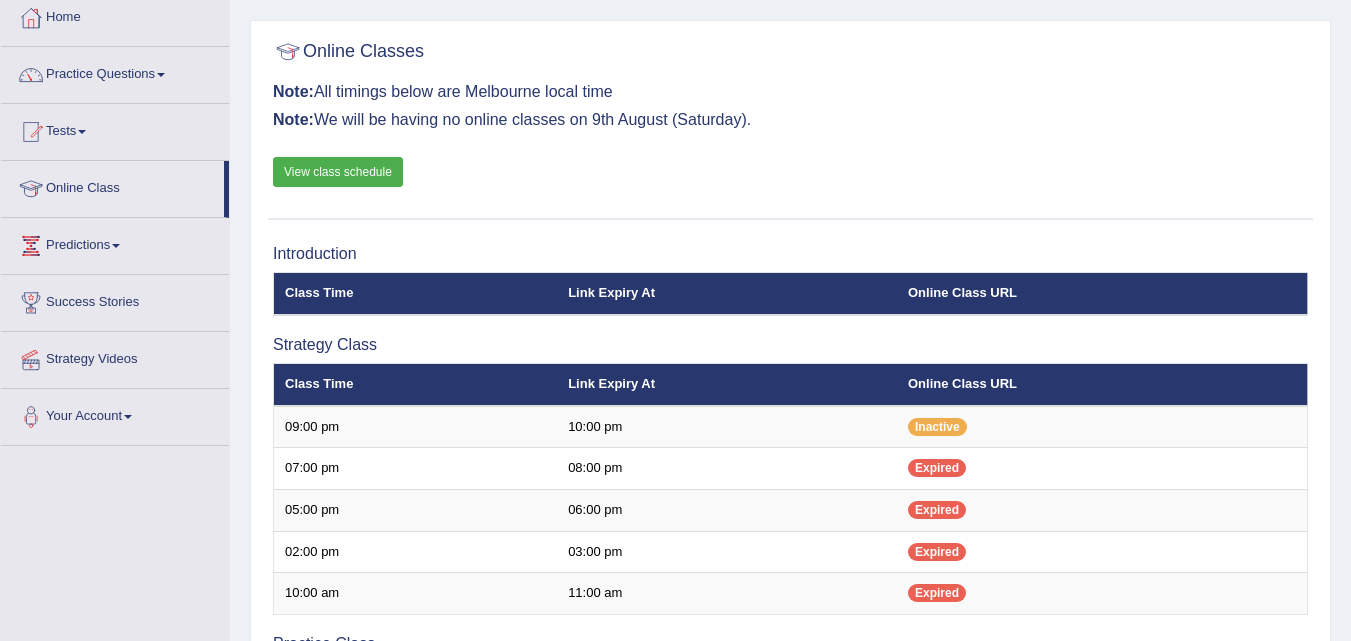 scroll, scrollTop: 109, scrollLeft: 0, axis: vertical 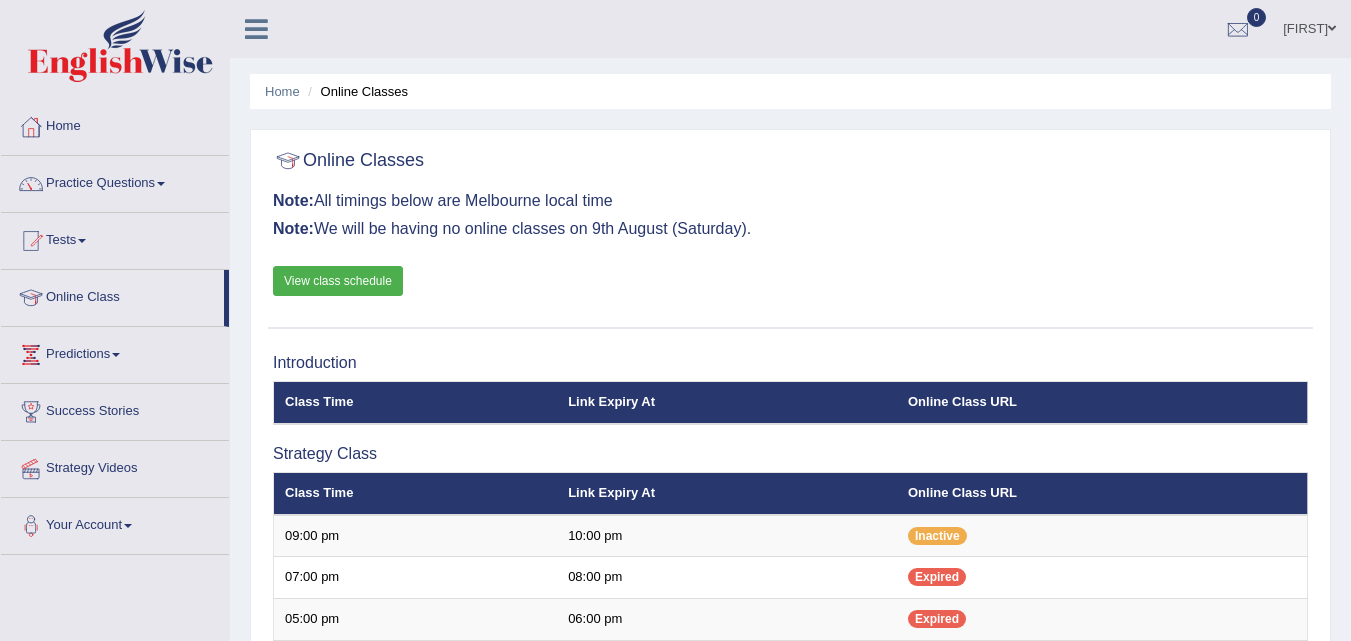 click on "View class schedule" at bounding box center [338, 281] 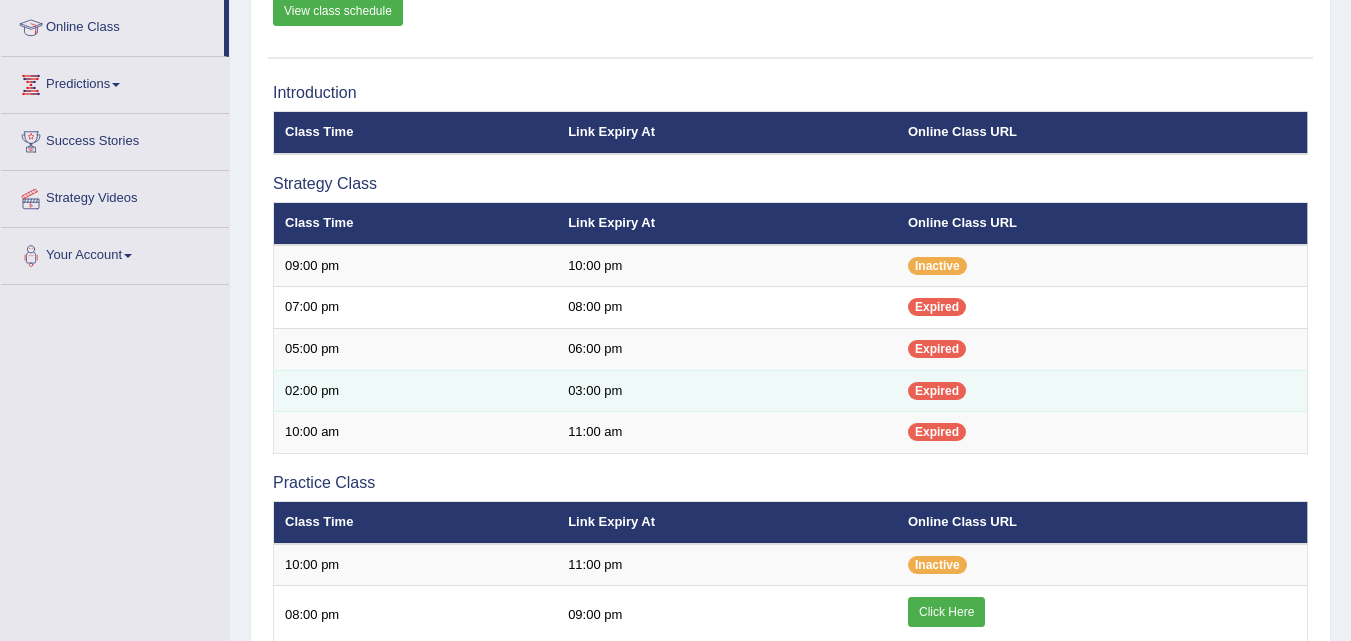 scroll, scrollTop: 406, scrollLeft: 0, axis: vertical 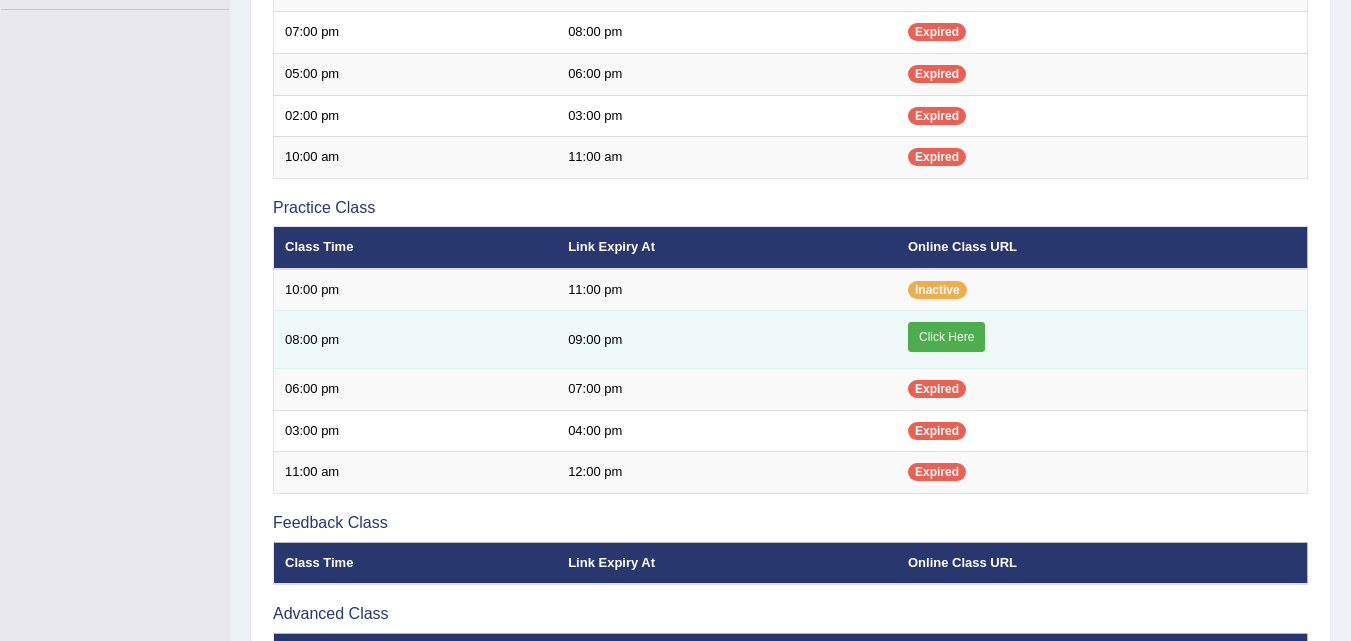 click on "Click Here" at bounding box center (946, 337) 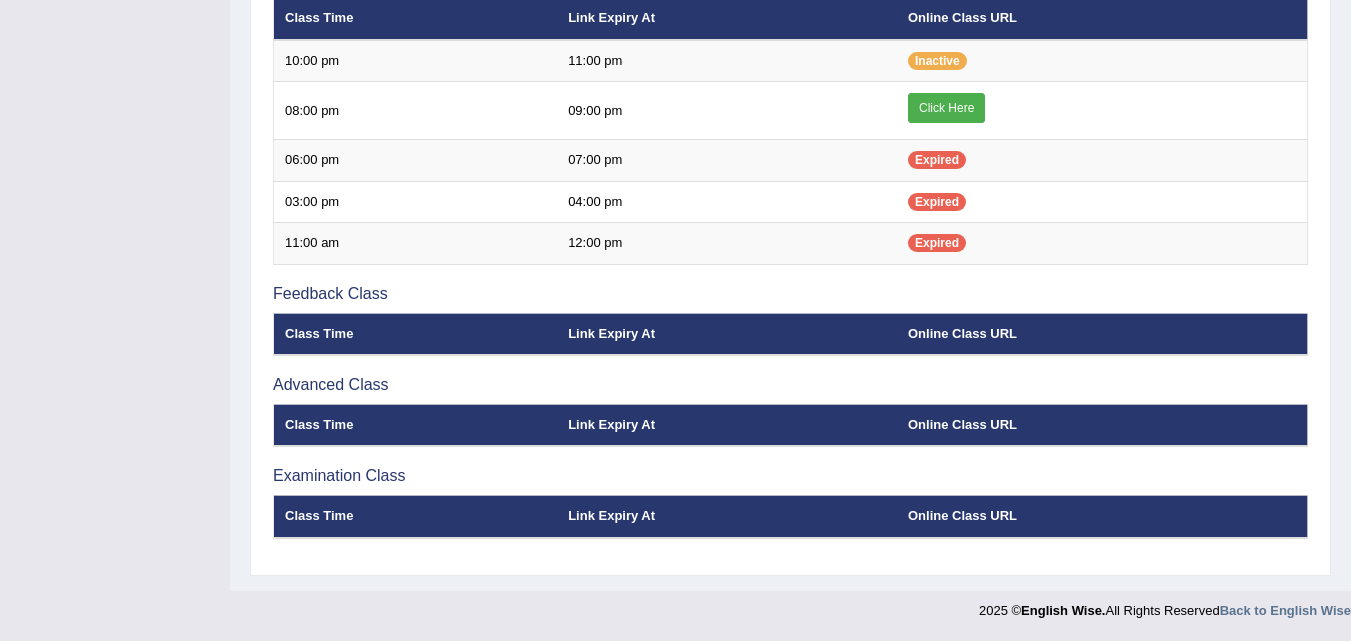 scroll, scrollTop: 0, scrollLeft: 0, axis: both 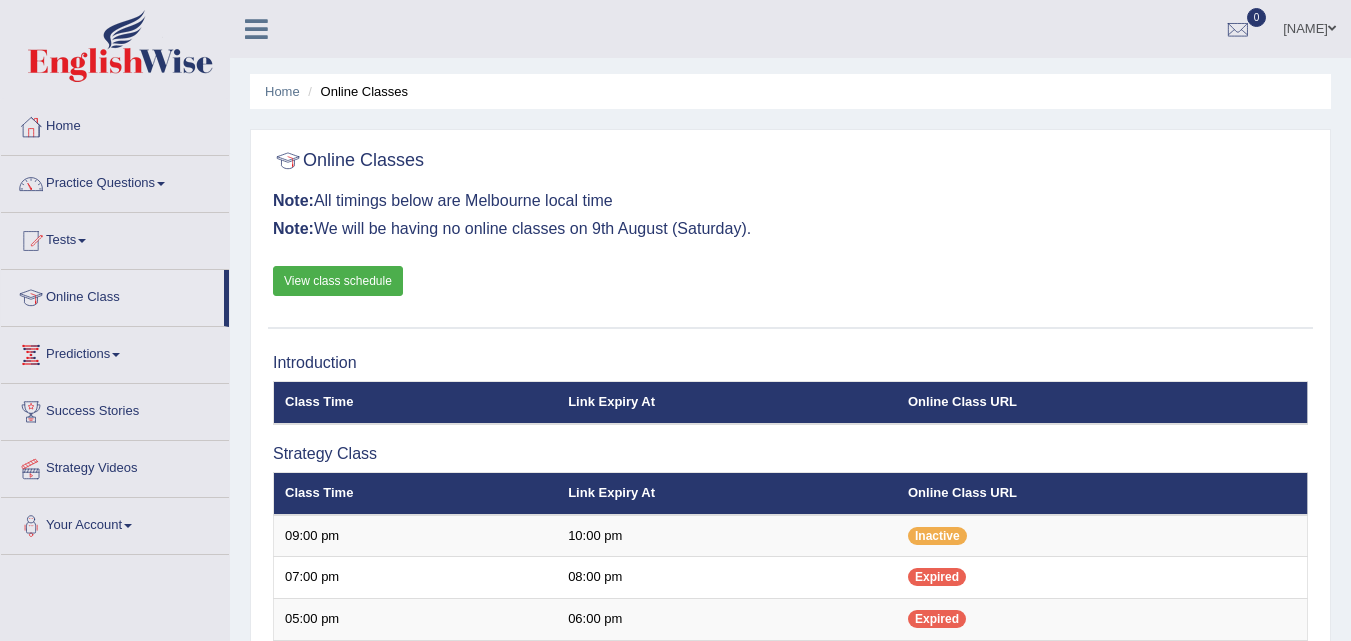 click on "View class schedule" at bounding box center [338, 281] 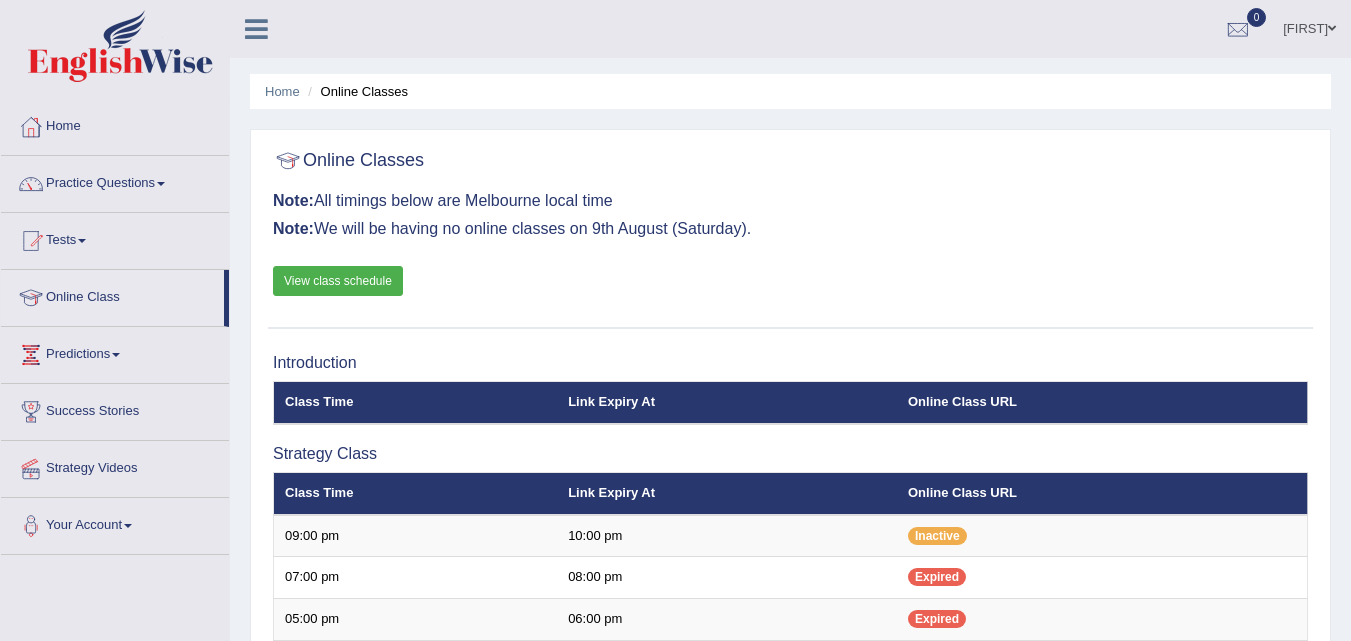 scroll, scrollTop: 0, scrollLeft: 0, axis: both 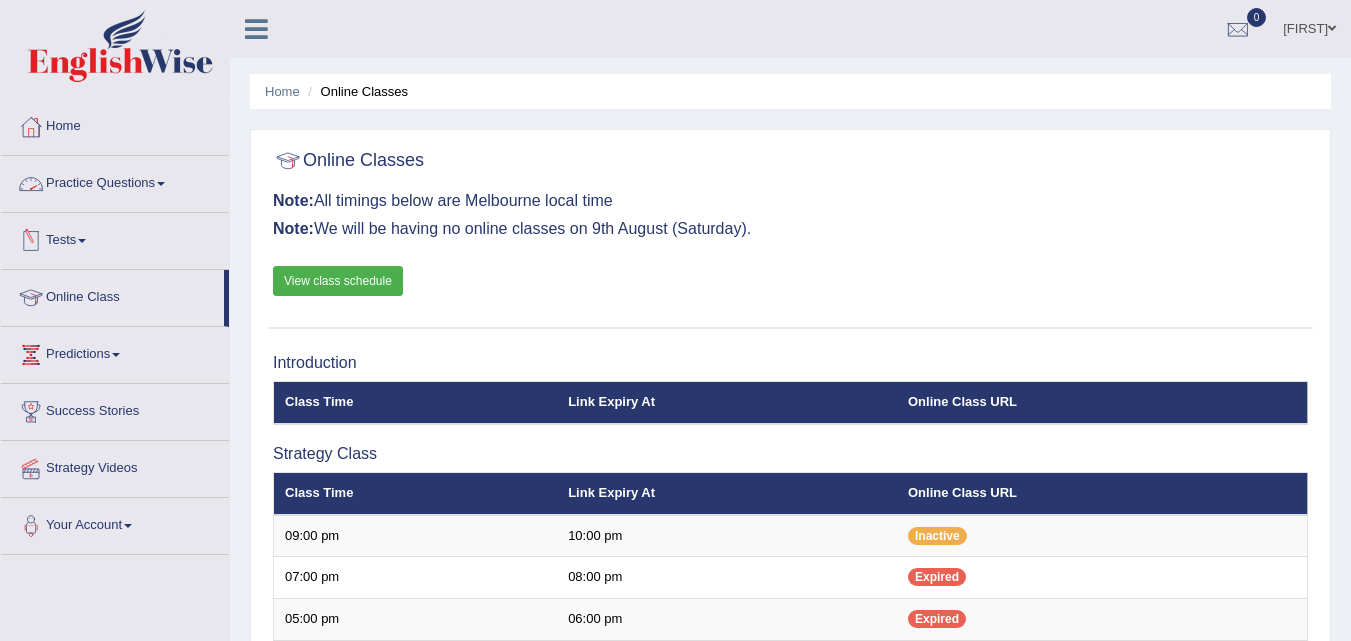 click on "Practice Questions" at bounding box center [115, 181] 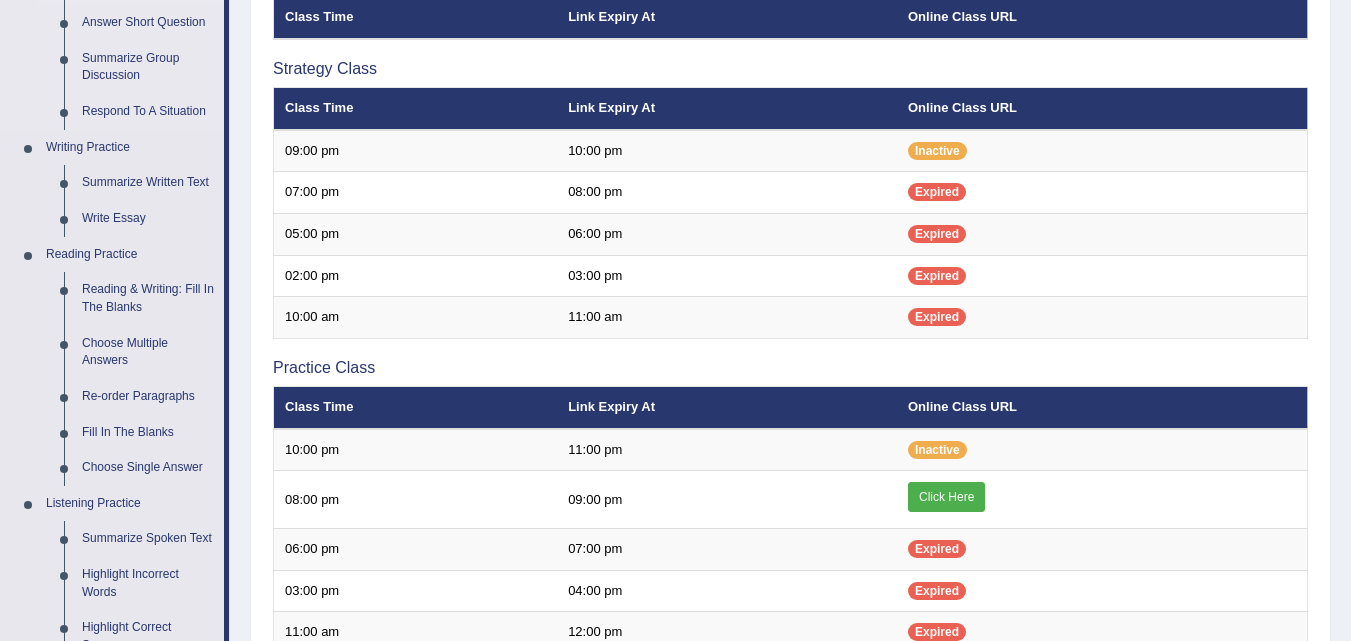 scroll, scrollTop: 321, scrollLeft: 0, axis: vertical 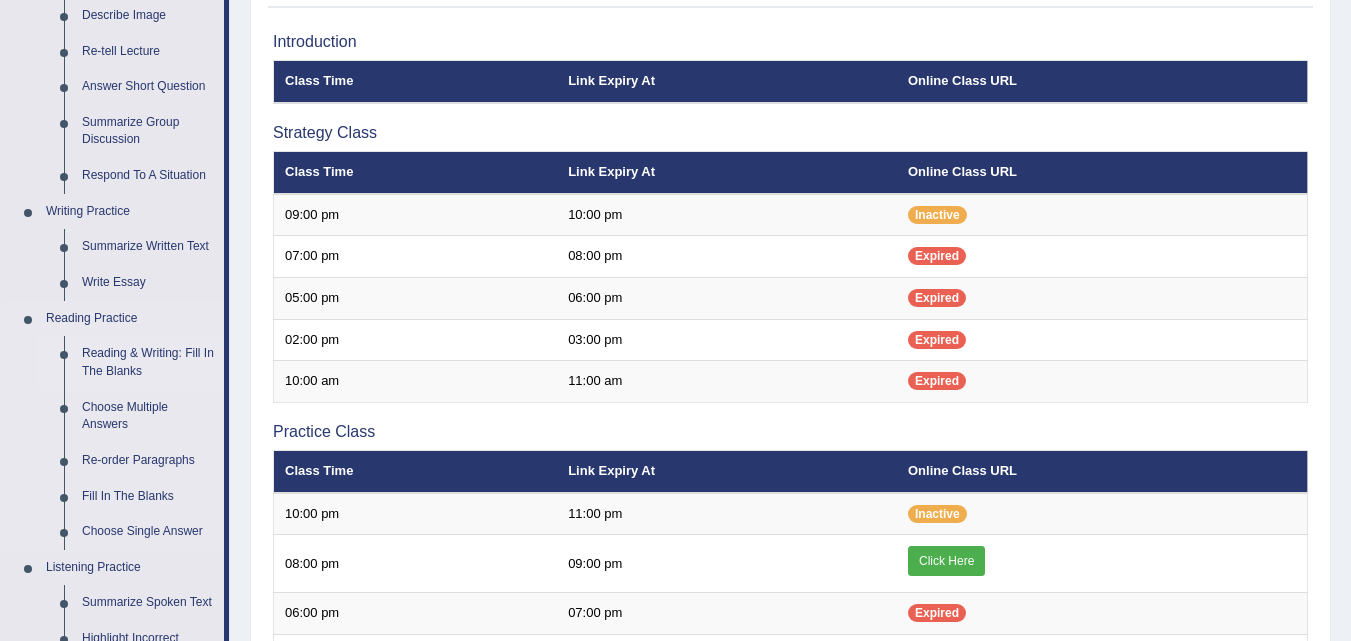 click on "Reading & Writing: Fill In The Blanks" at bounding box center [148, 362] 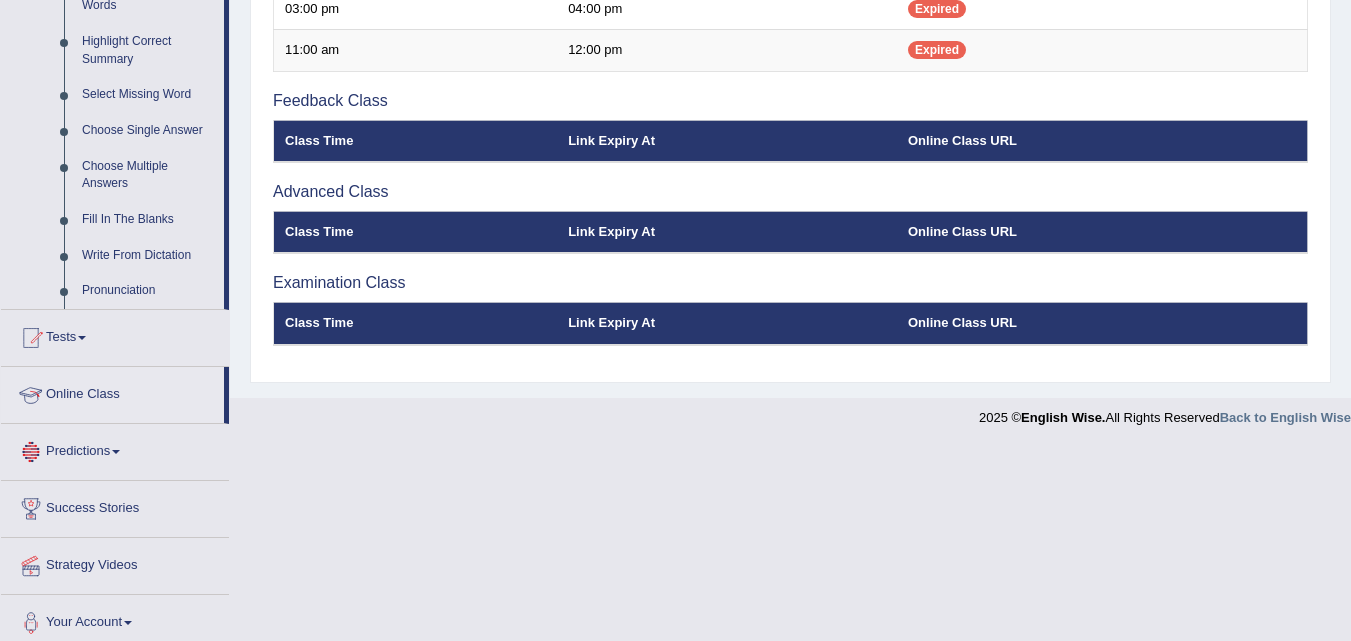 scroll, scrollTop: 983, scrollLeft: 0, axis: vertical 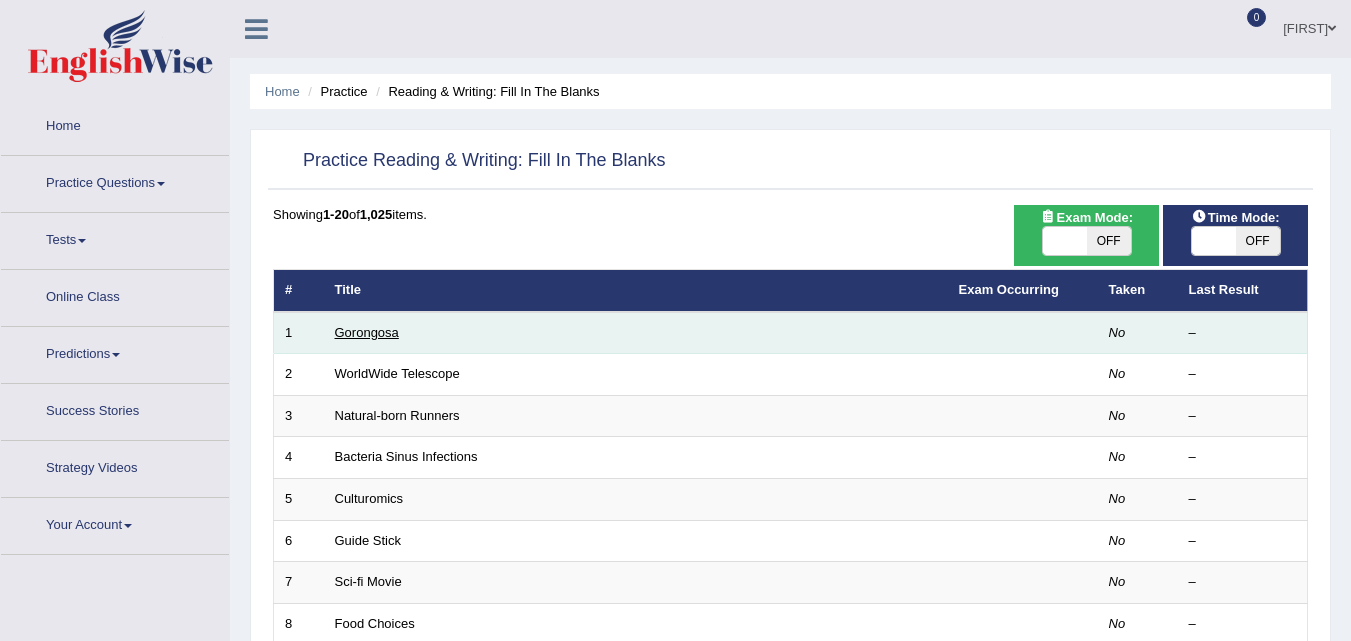 click on "Gorongosa" at bounding box center (367, 332) 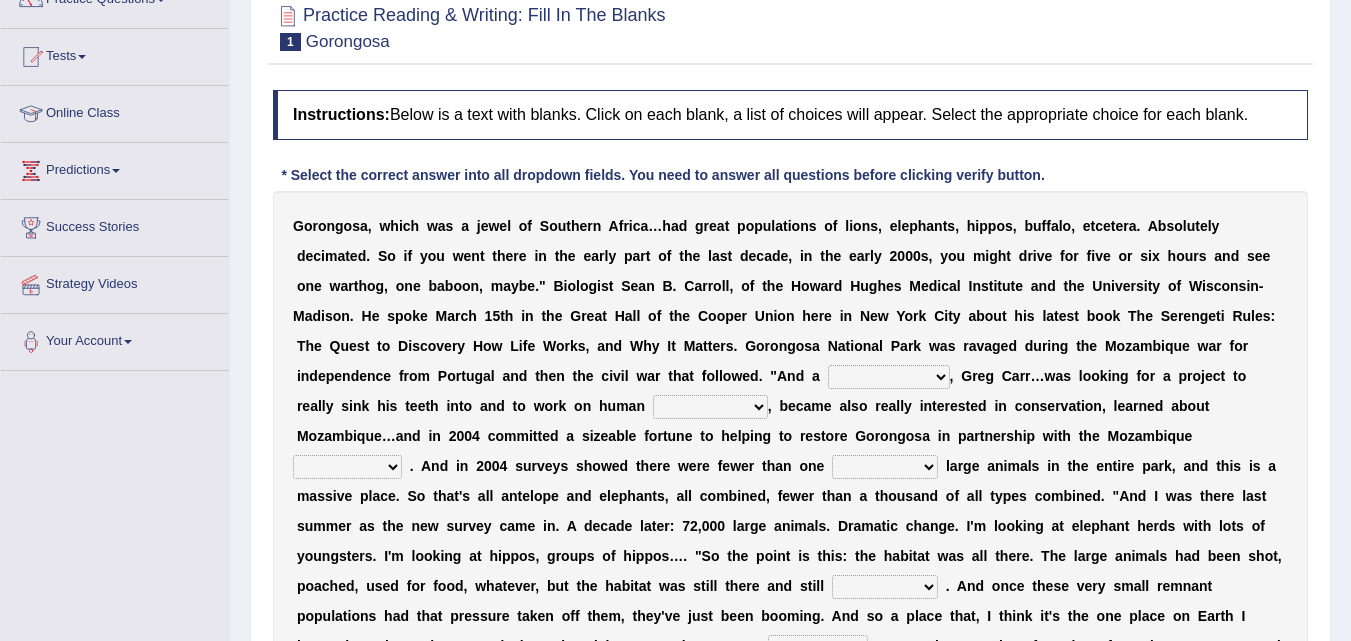scroll, scrollTop: 184, scrollLeft: 0, axis: vertical 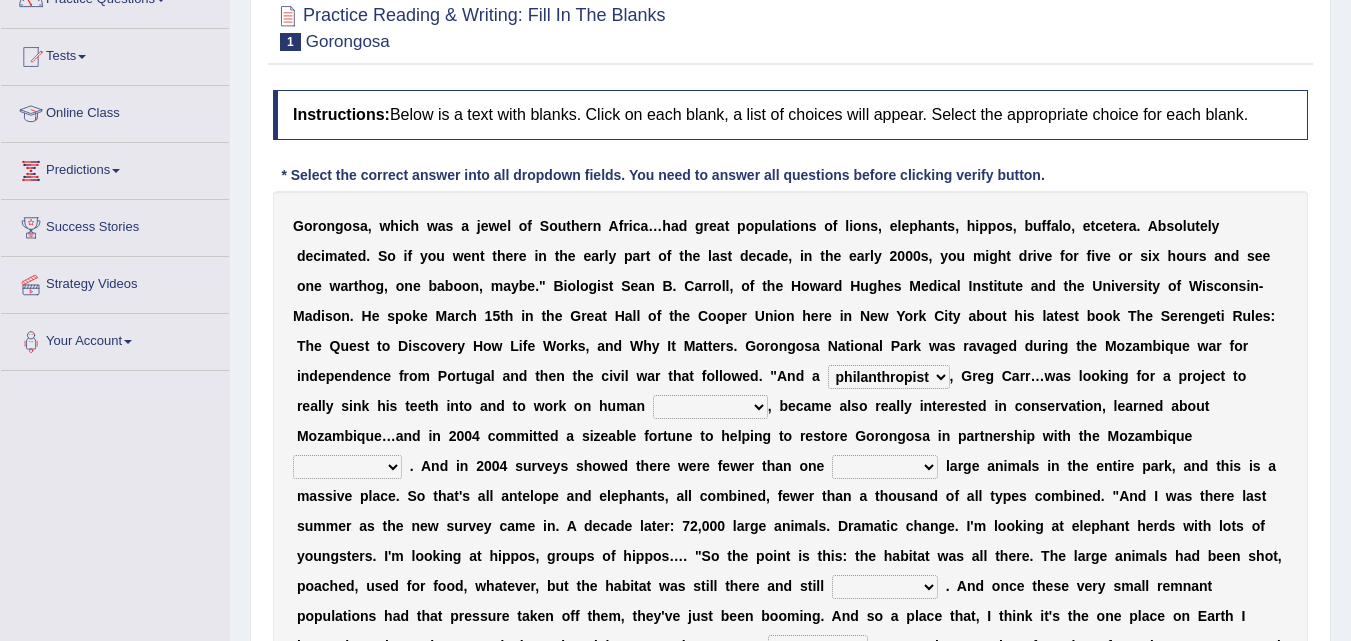 click on "passion solstice ballast philanthropist" at bounding box center [889, 377] 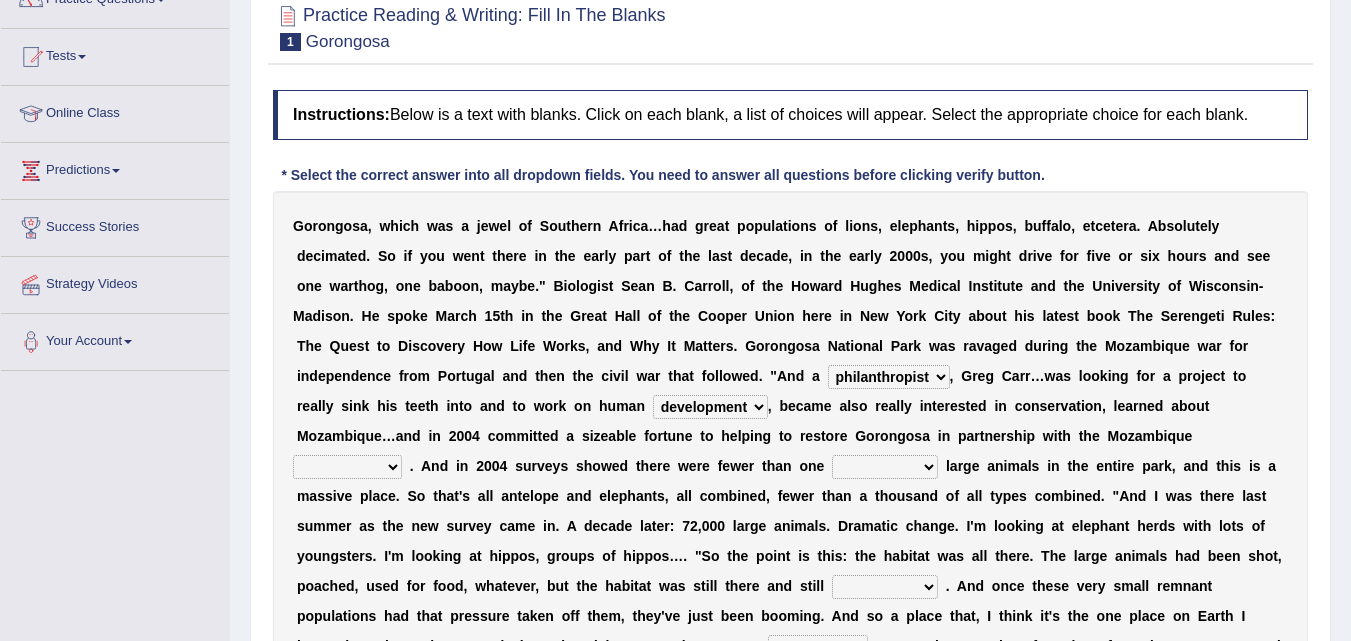 click on "negligence prevalence development malevolence" at bounding box center [710, 407] 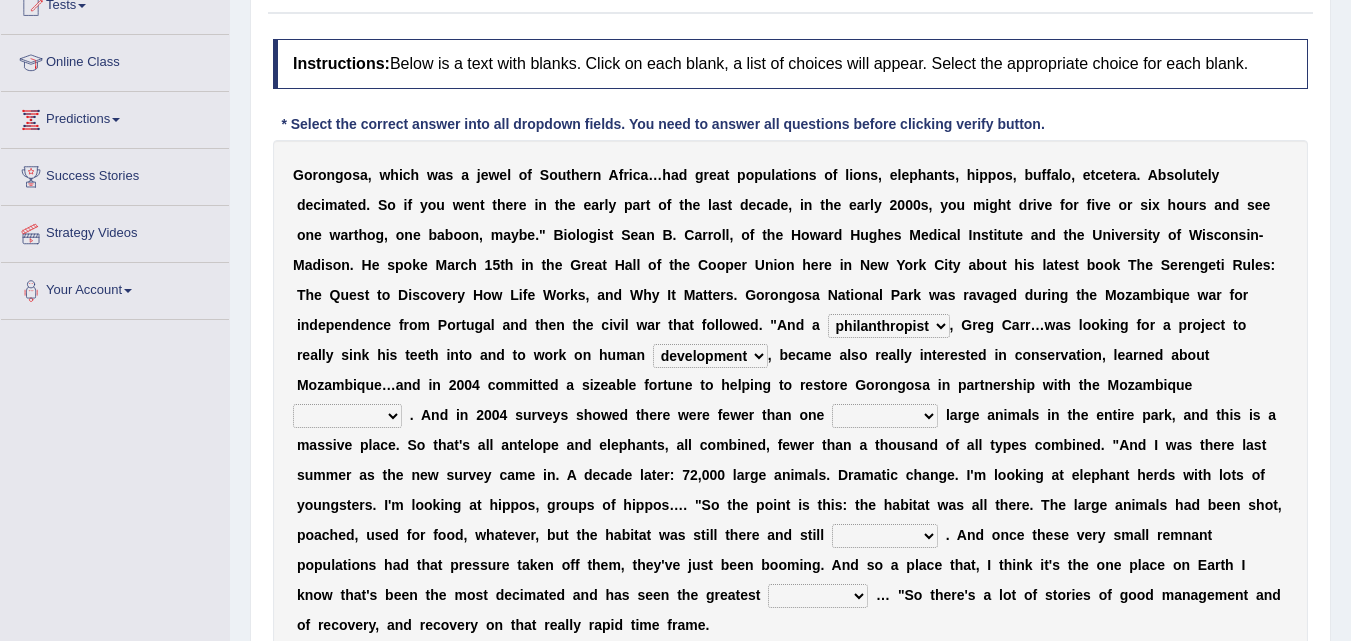 scroll, scrollTop: 246, scrollLeft: 0, axis: vertical 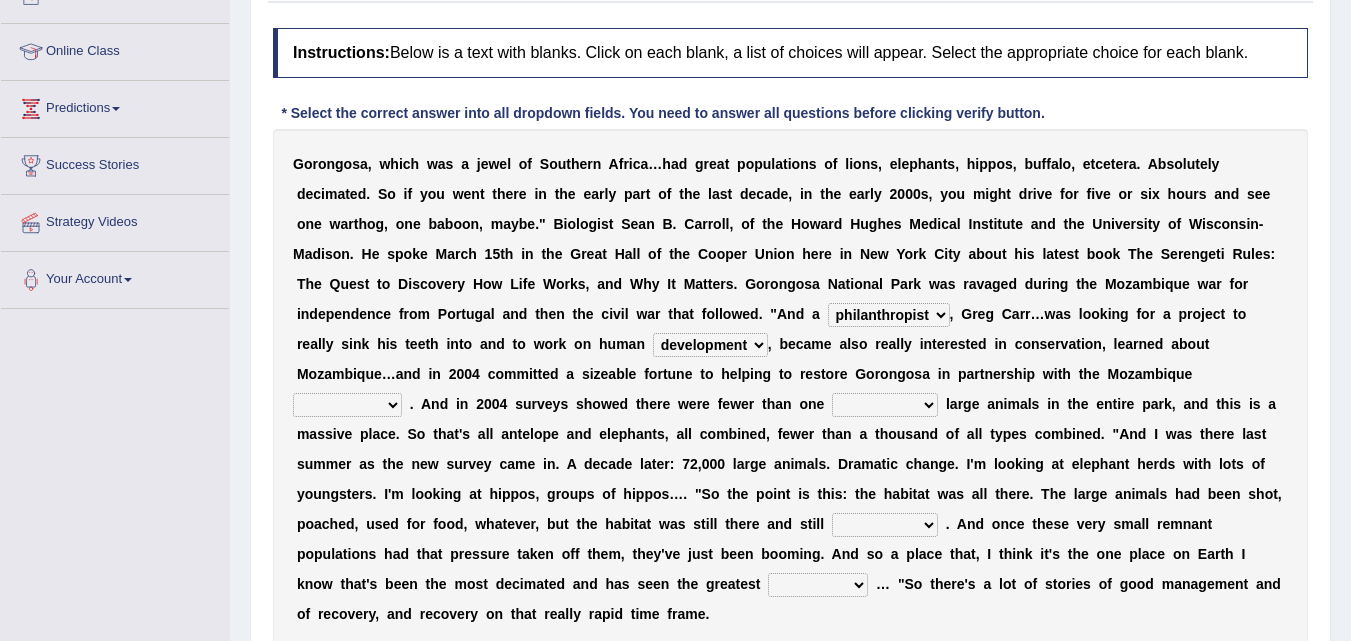 click on "parliament semanticist government journalist" at bounding box center [347, 405] 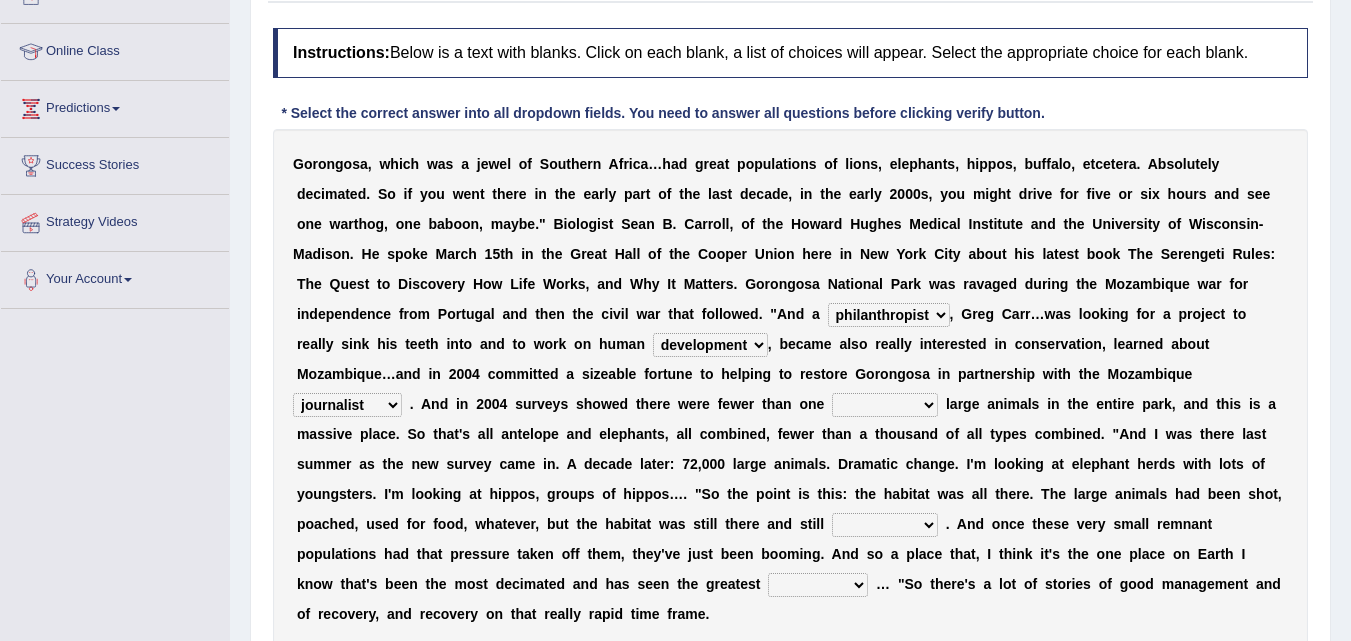 click on "parliament semanticist government journalist" at bounding box center [347, 405] 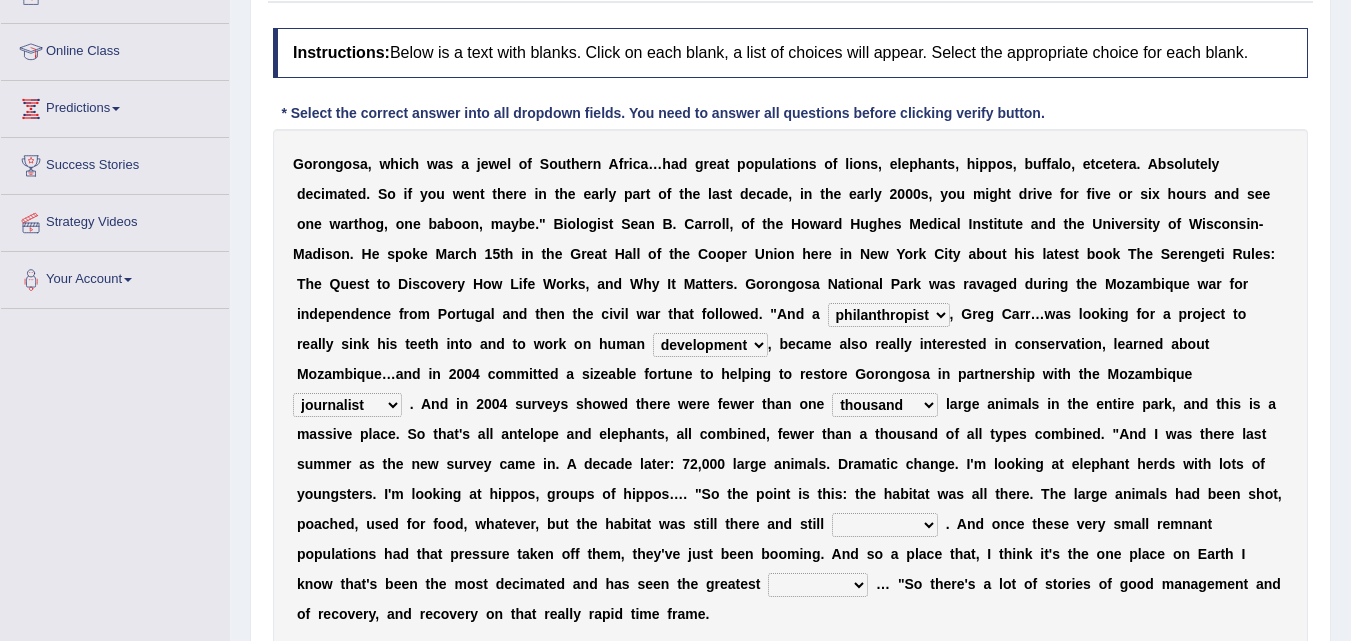 click on "deflowered embowered roundest thousand" at bounding box center (885, 405) 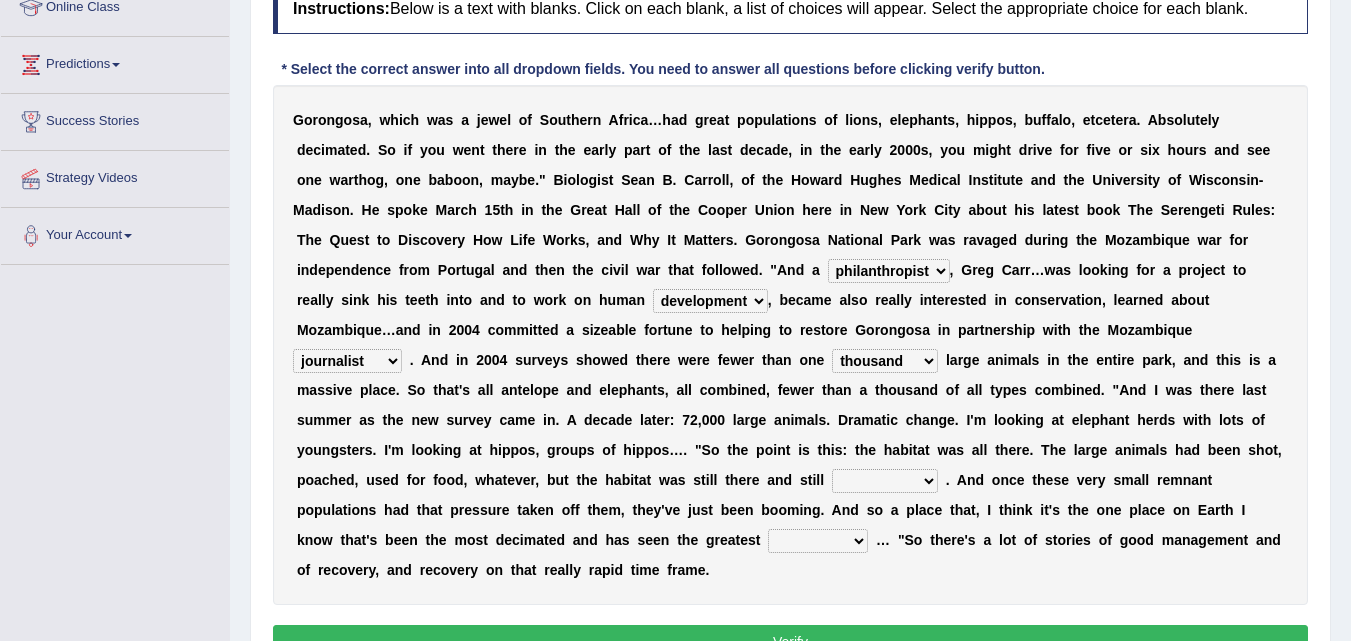 scroll, scrollTop: 291, scrollLeft: 0, axis: vertical 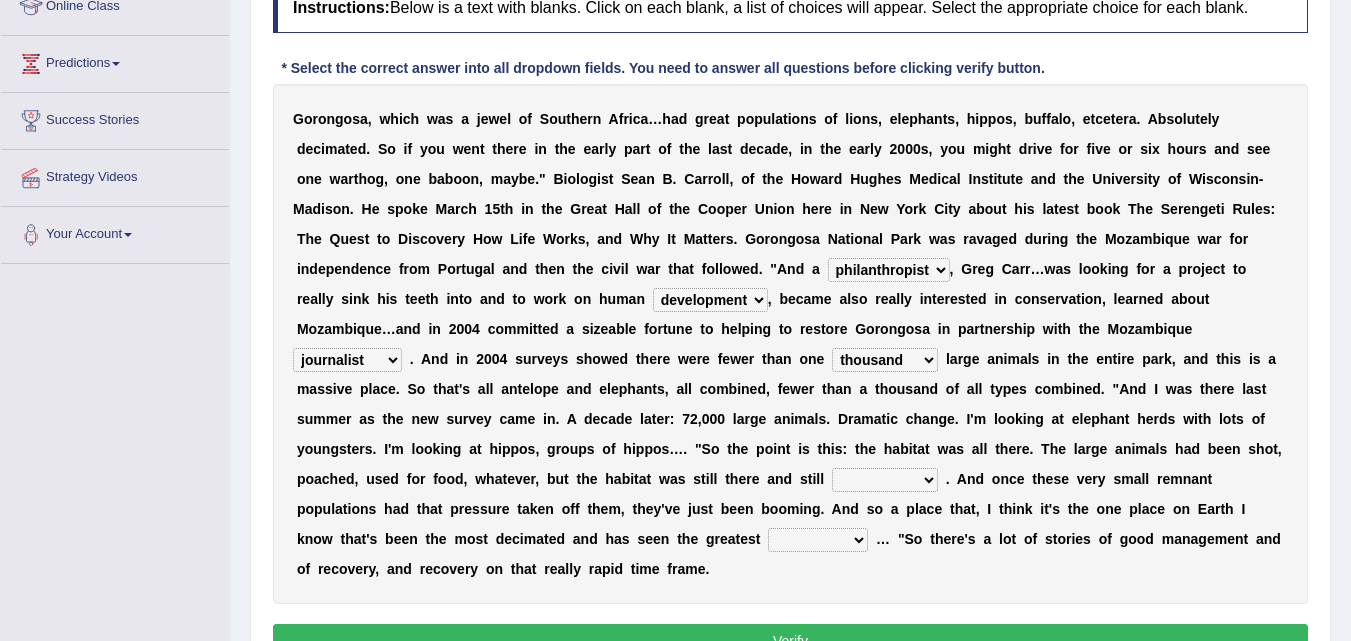 click on "assertive incidental compulsive productive" at bounding box center (885, 480) 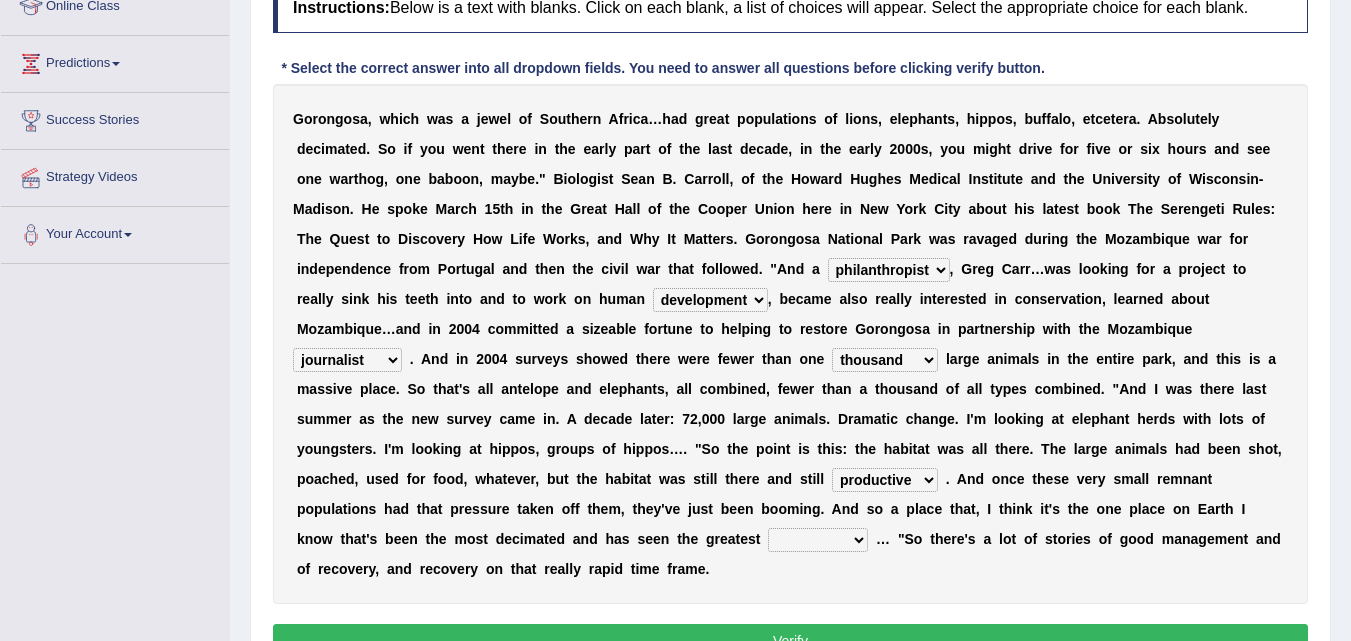 click on "assertive incidental compulsive productive" at bounding box center [885, 480] 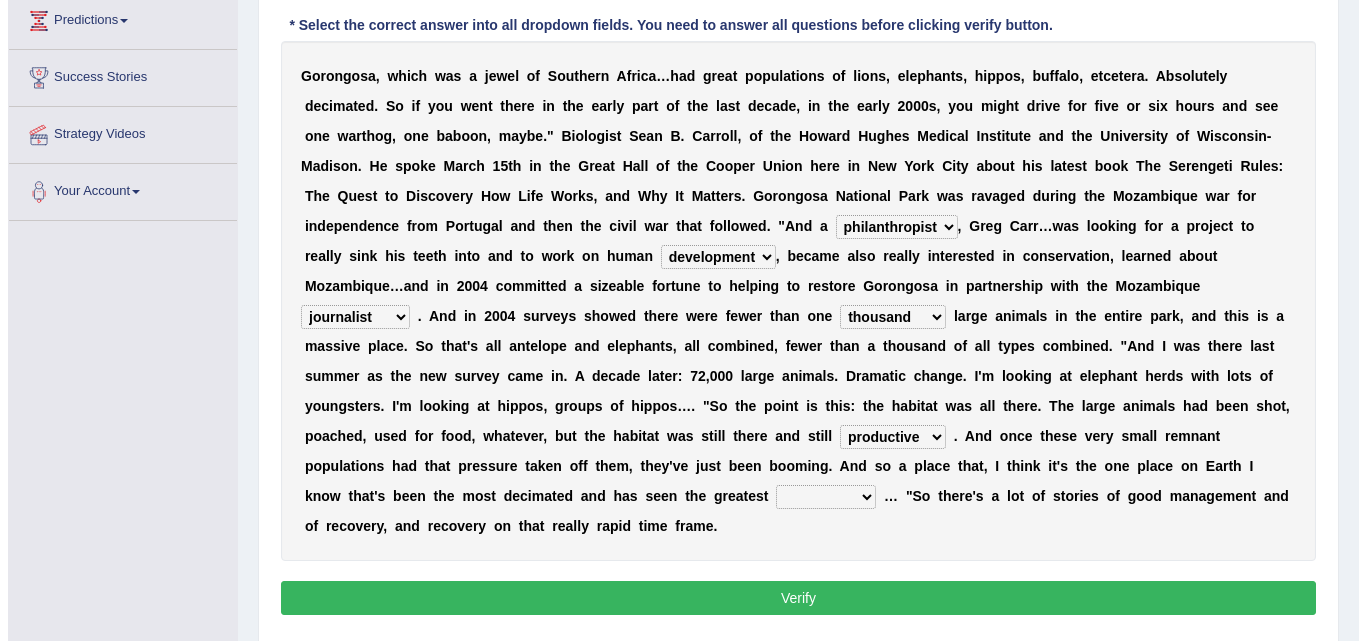 scroll, scrollTop: 336, scrollLeft: 0, axis: vertical 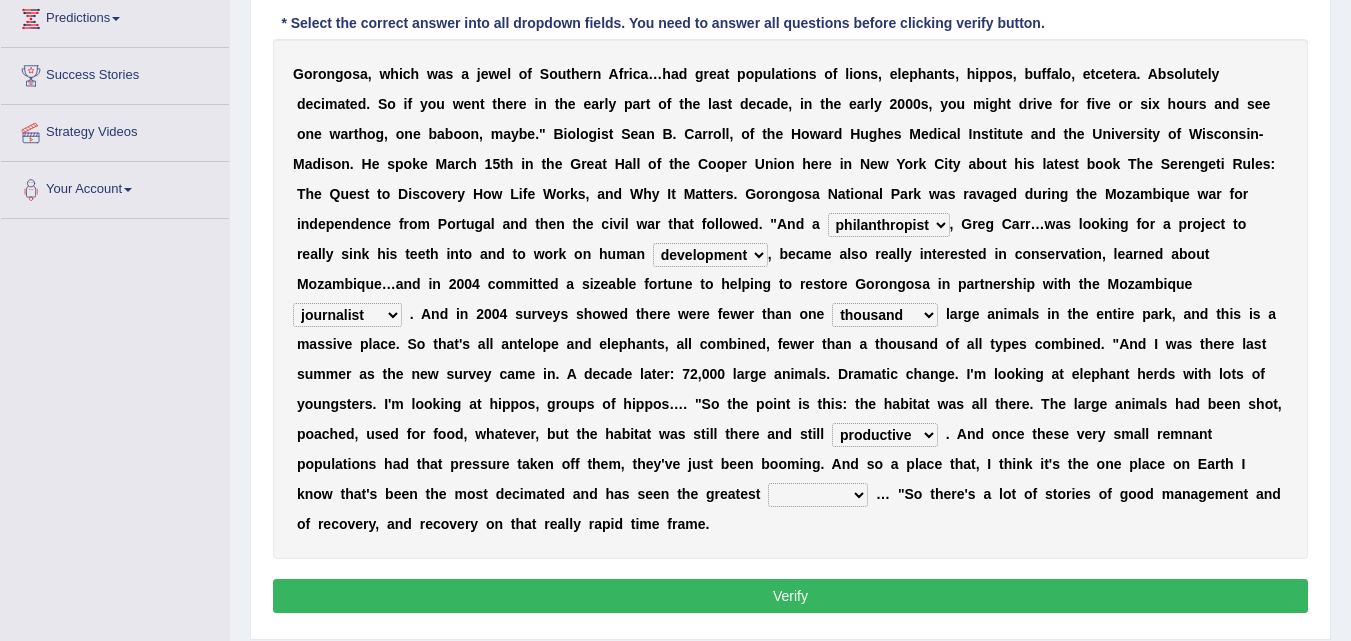 click on "recovery efficacy golly stumpy" at bounding box center (818, 495) 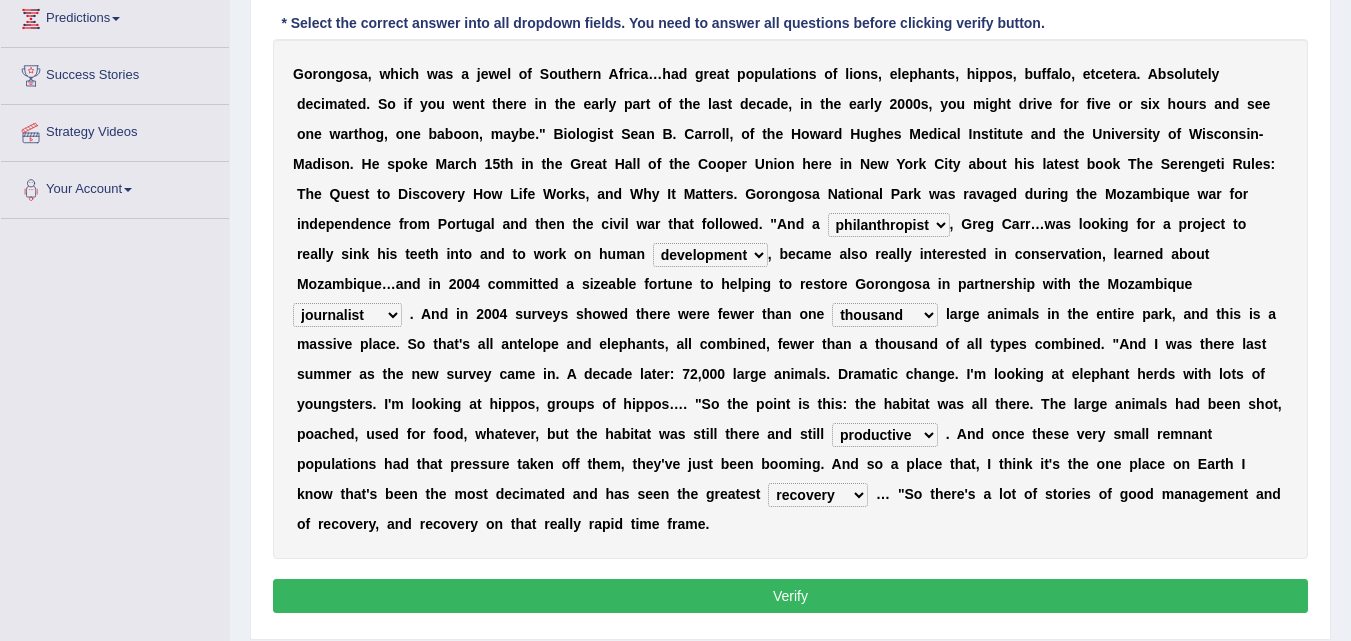 click on "recovery efficacy golly stumpy" at bounding box center [818, 495] 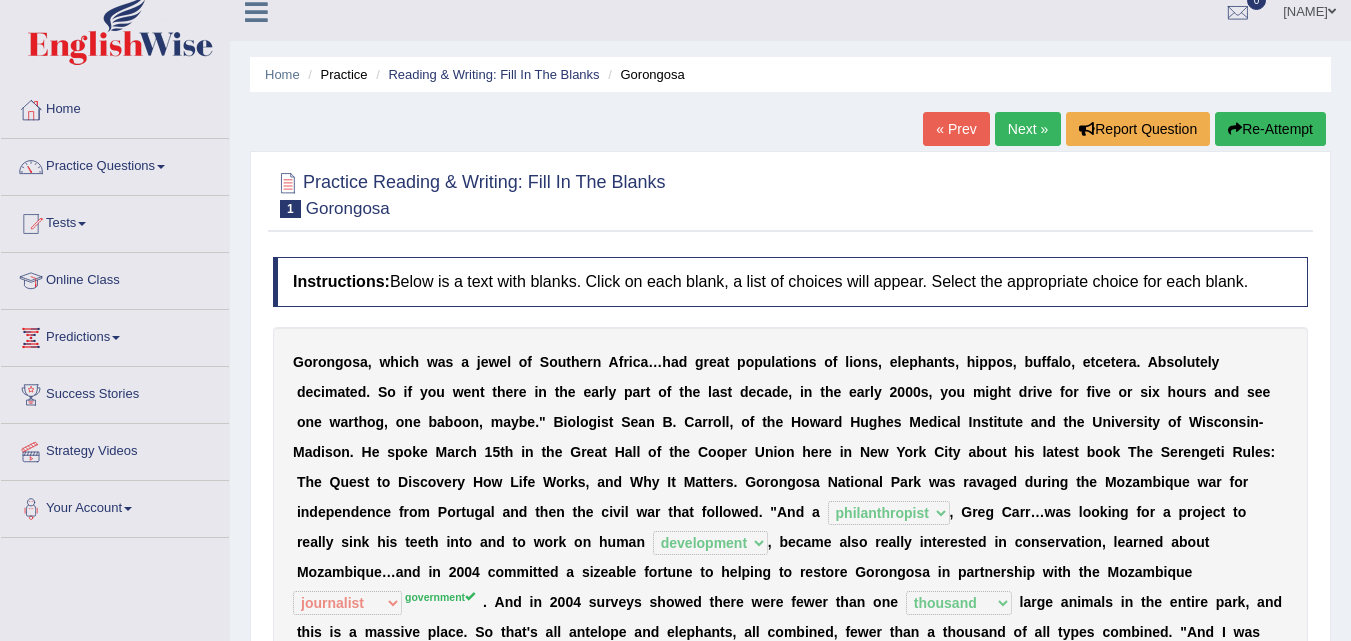 scroll, scrollTop: 0, scrollLeft: 0, axis: both 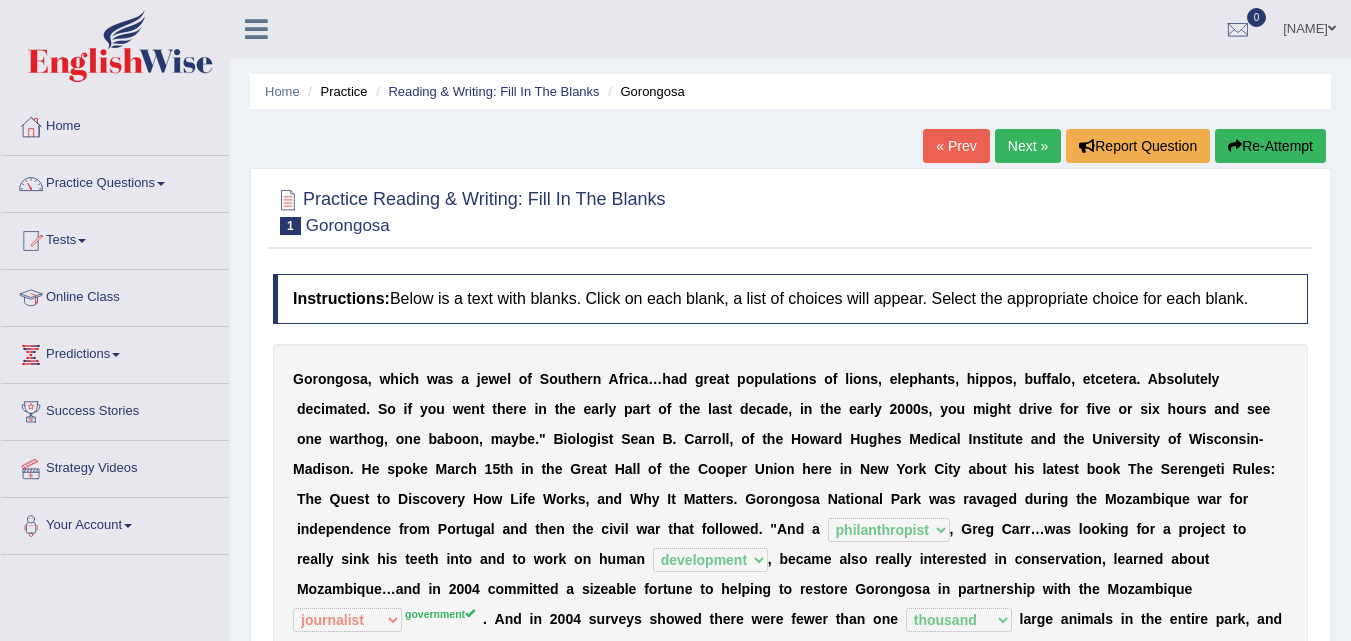 click on "Next »" at bounding box center [1028, 146] 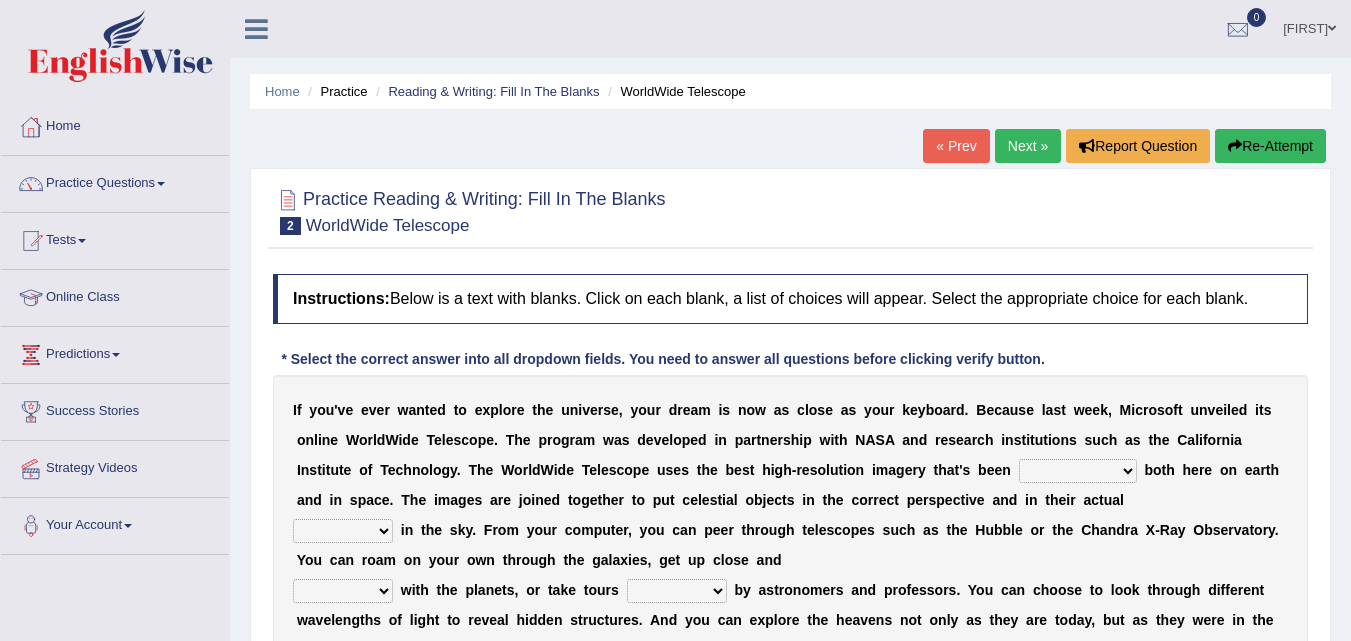 scroll, scrollTop: 213, scrollLeft: 0, axis: vertical 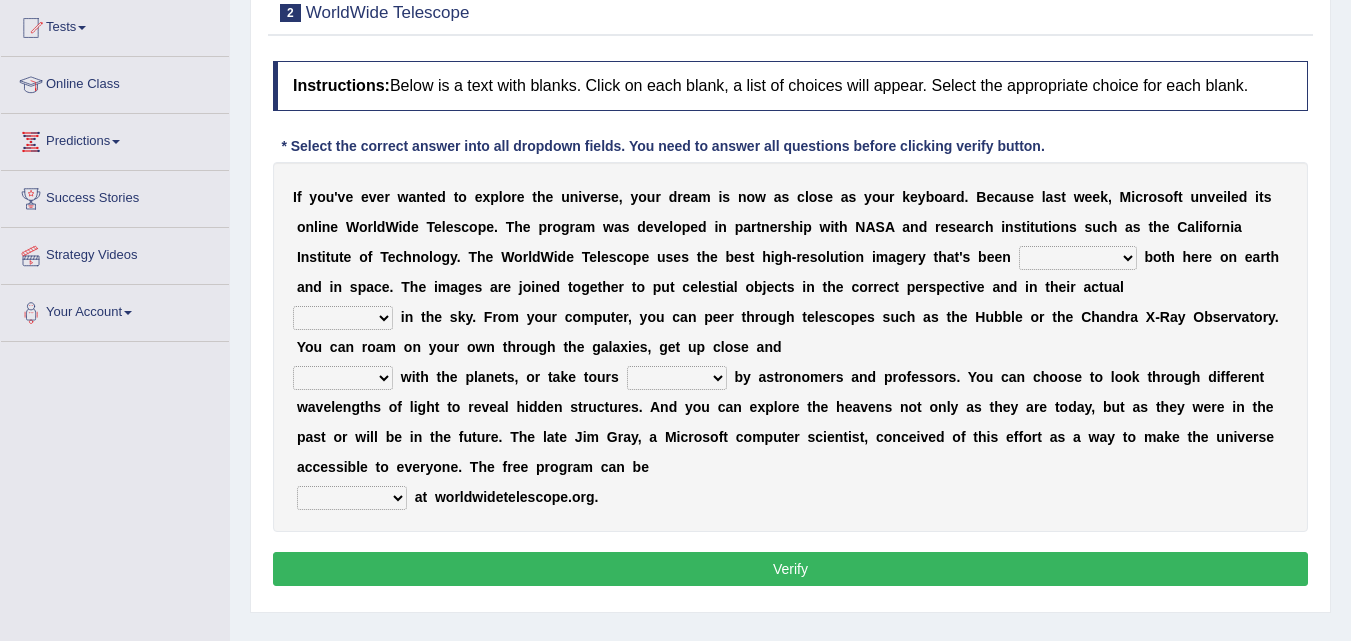 click on "degraded ascended remonstrated generated" at bounding box center [1078, 258] 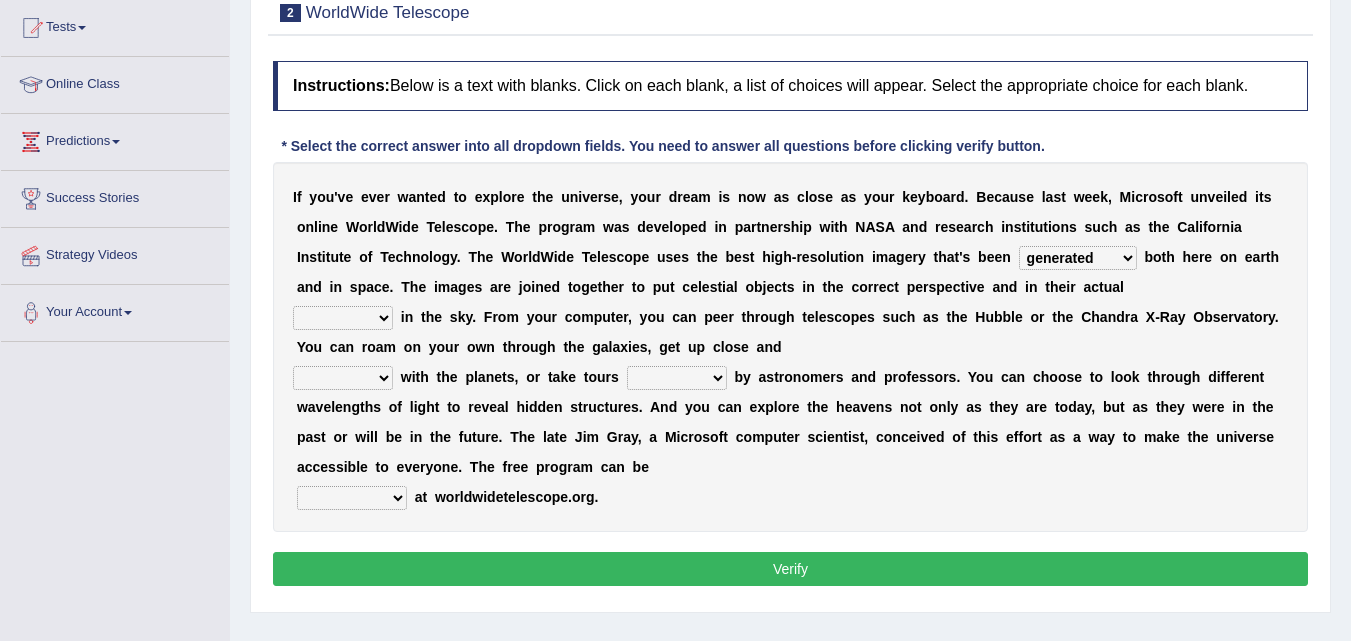 click on "degraded ascended remonstrated generated" at bounding box center [1078, 258] 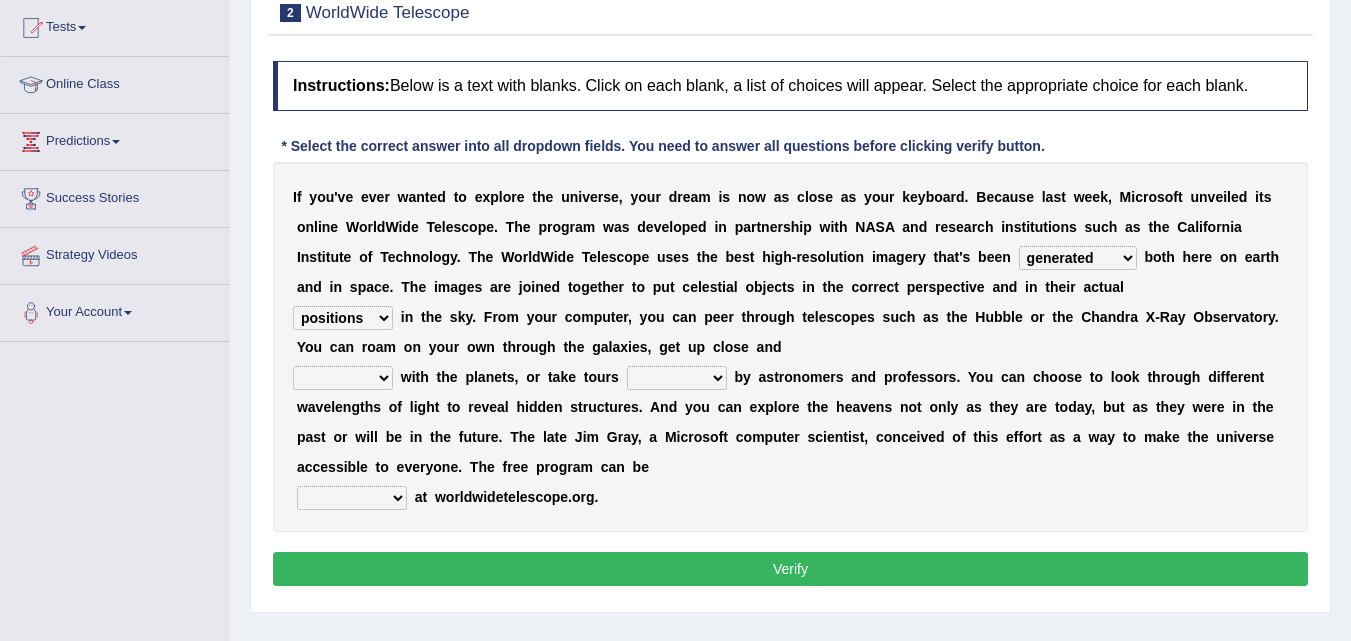 click on "aspects parts conditions positions" at bounding box center [343, 318] 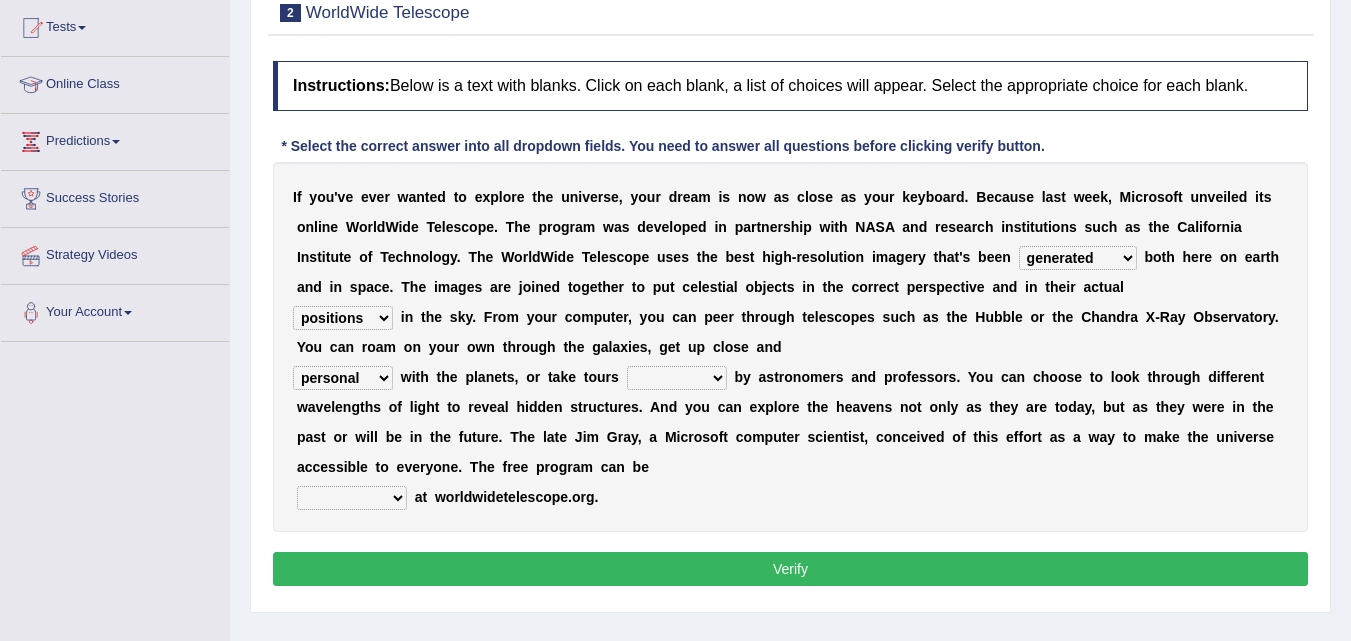 click on "personal individual apart polite" at bounding box center (343, 378) 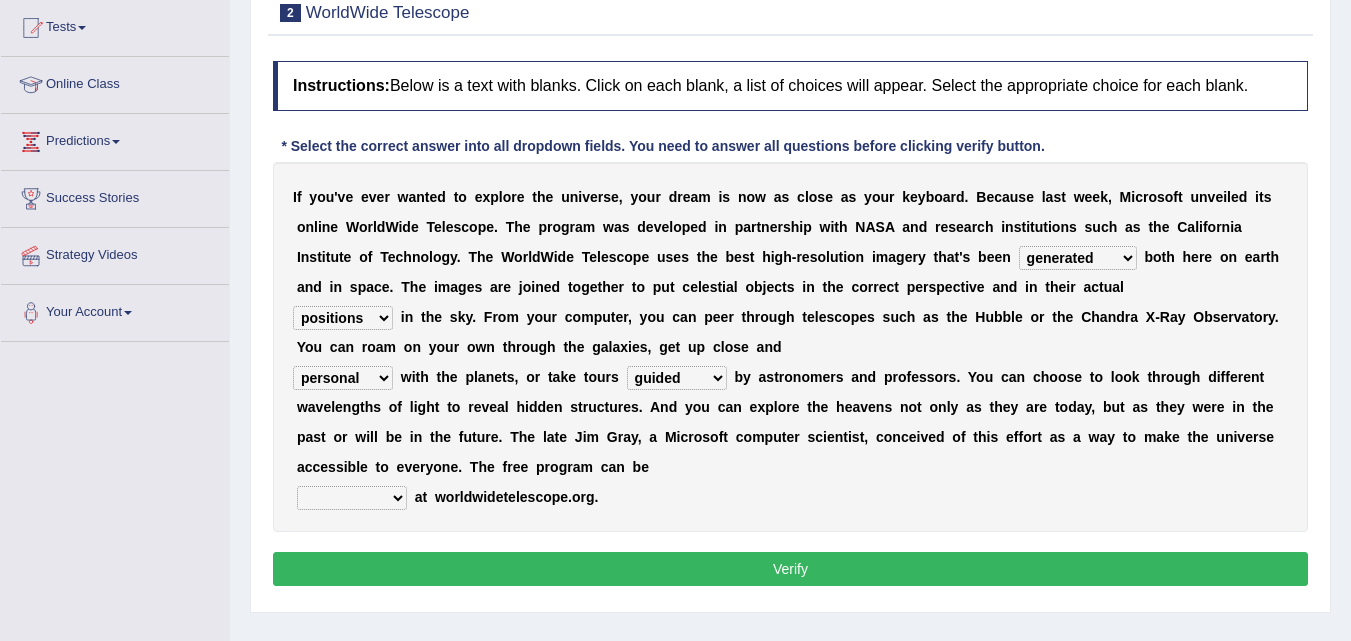 click on "upheld downloaded loaded posted" at bounding box center (352, 498) 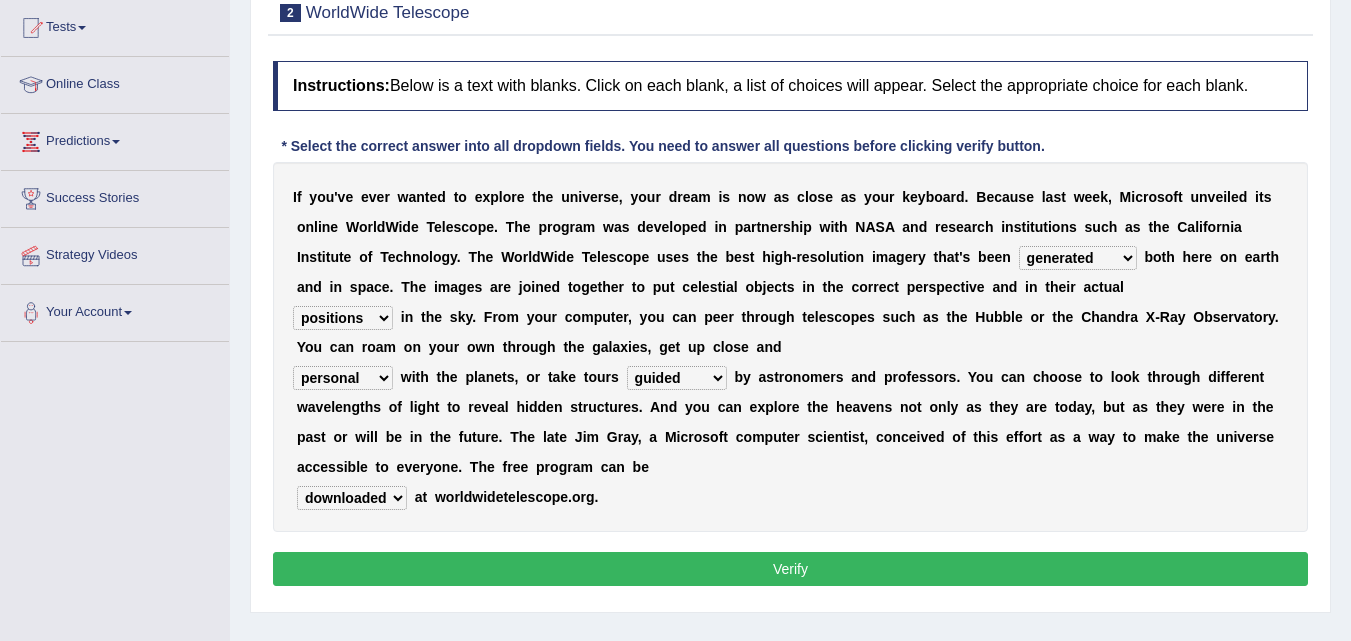 click on "upheld downloaded loaded posted" at bounding box center (352, 498) 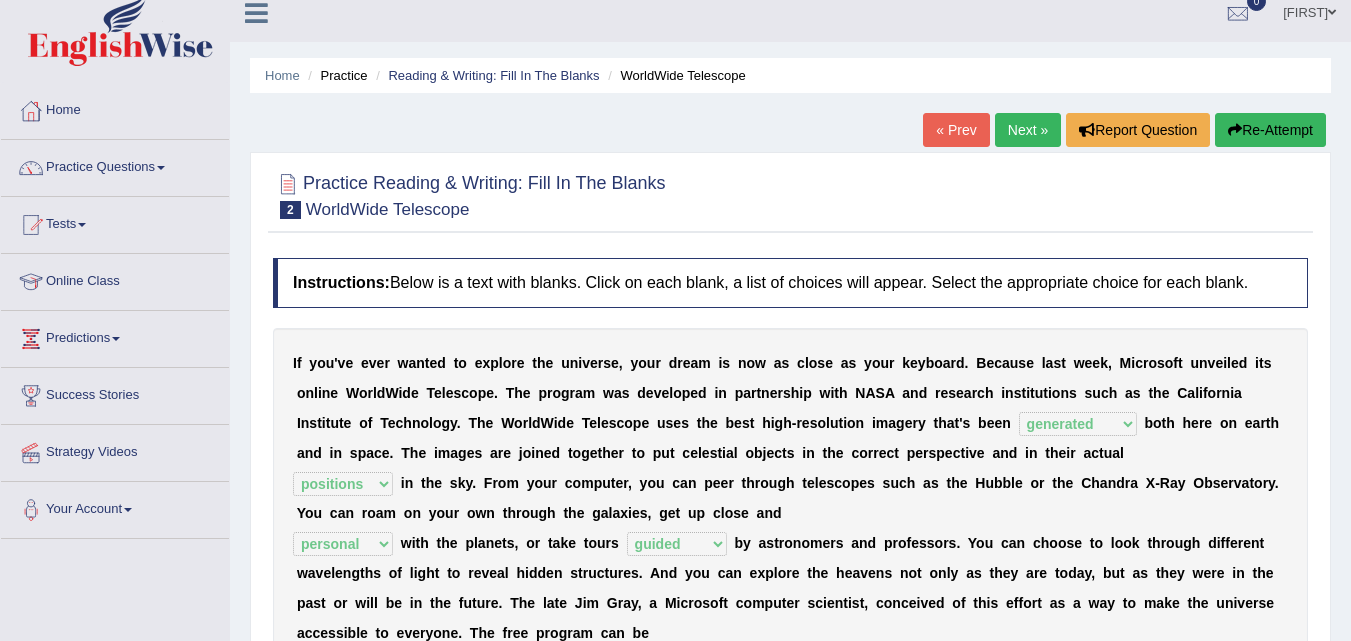 scroll, scrollTop: 2, scrollLeft: 0, axis: vertical 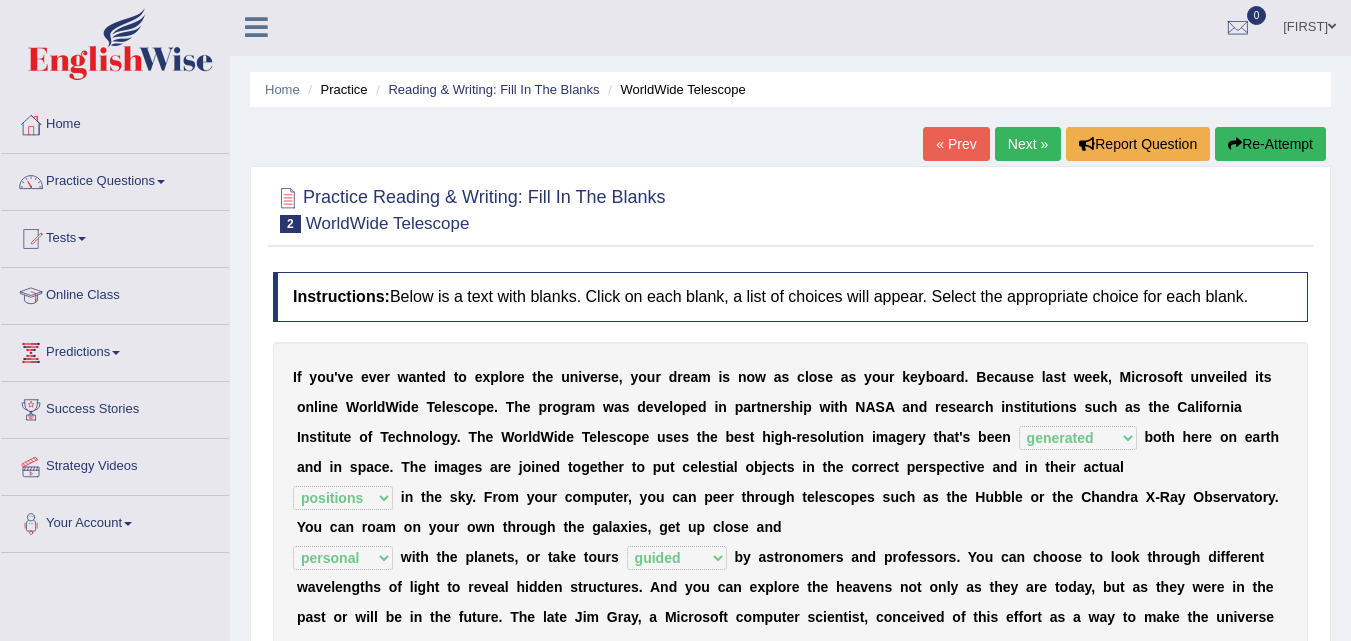 click on "Next »" at bounding box center [1028, 144] 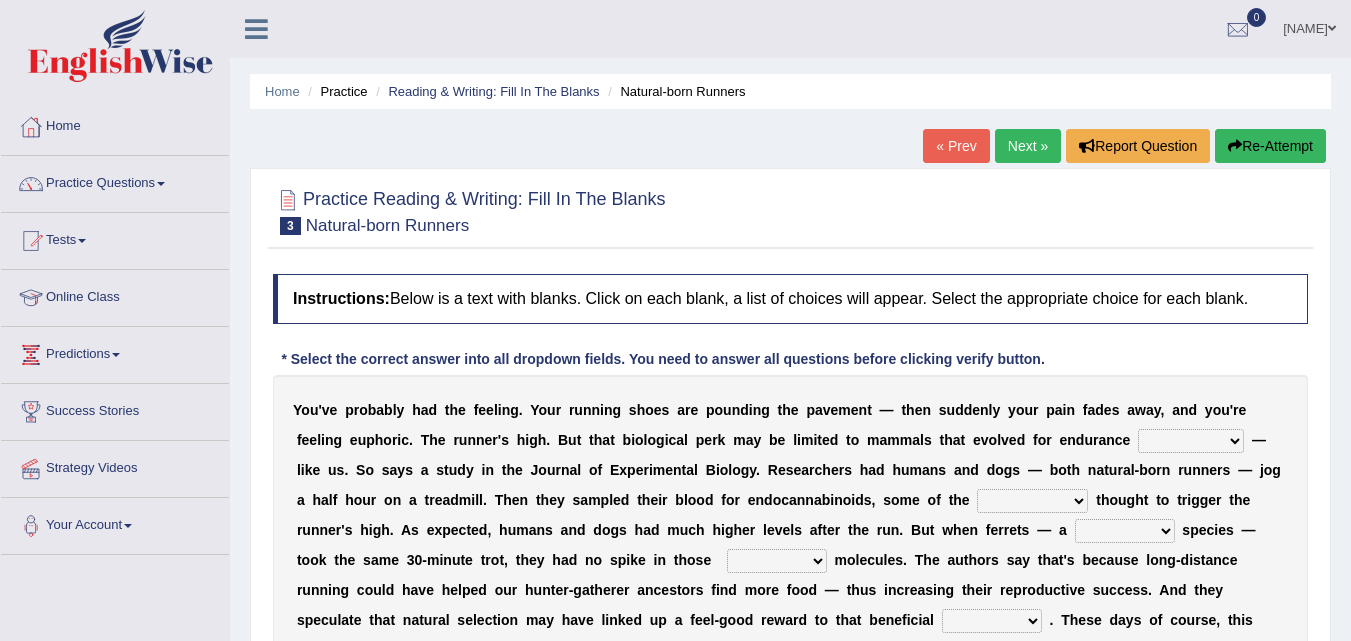 scroll, scrollTop: 133, scrollLeft: 0, axis: vertical 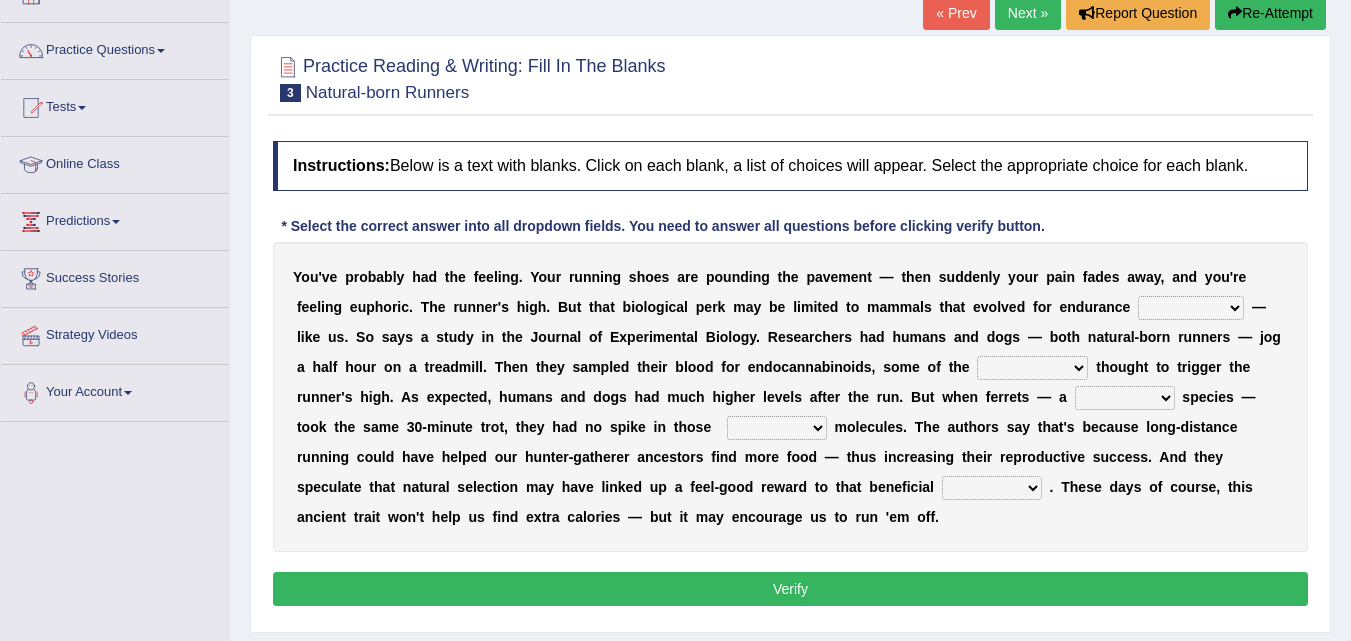 click on "dykes personalize classifies exercise" at bounding box center (1191, 308) 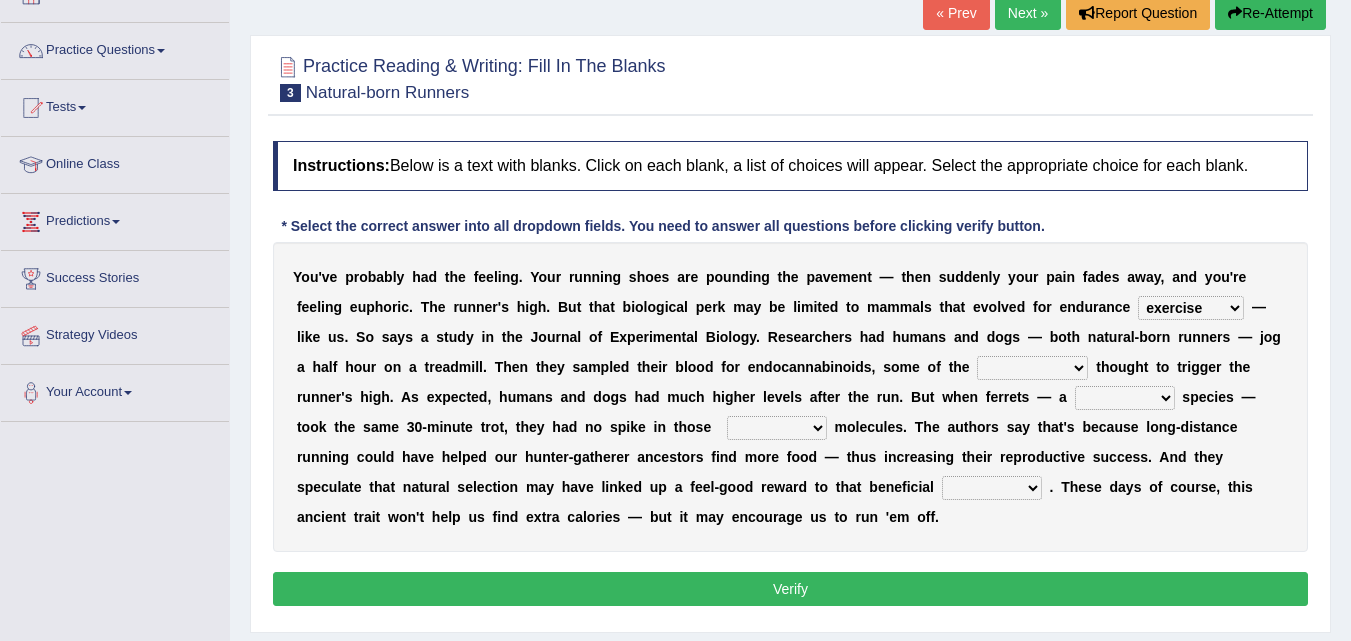 click on "dykes personalize classifies exercise" at bounding box center [1191, 308] 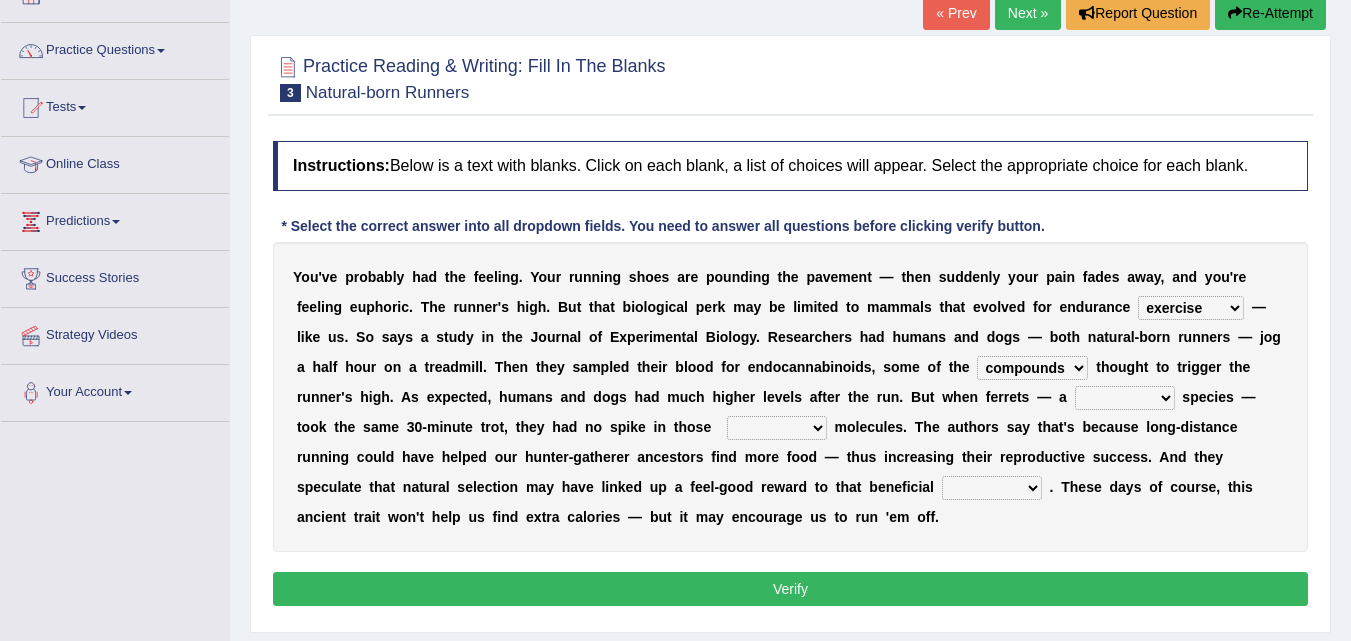click on "almshouse turnarounds compounds foxhounds" at bounding box center [1032, 368] 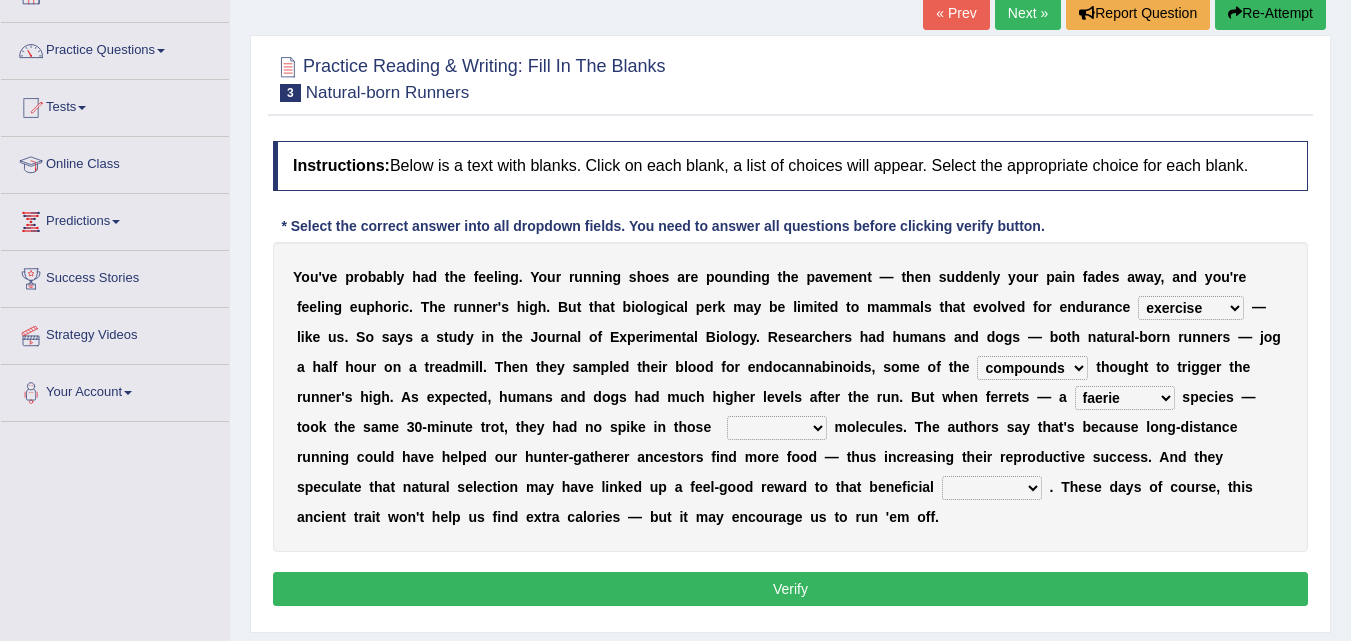click on "excellency merely faerie sedentary" at bounding box center (1125, 398) 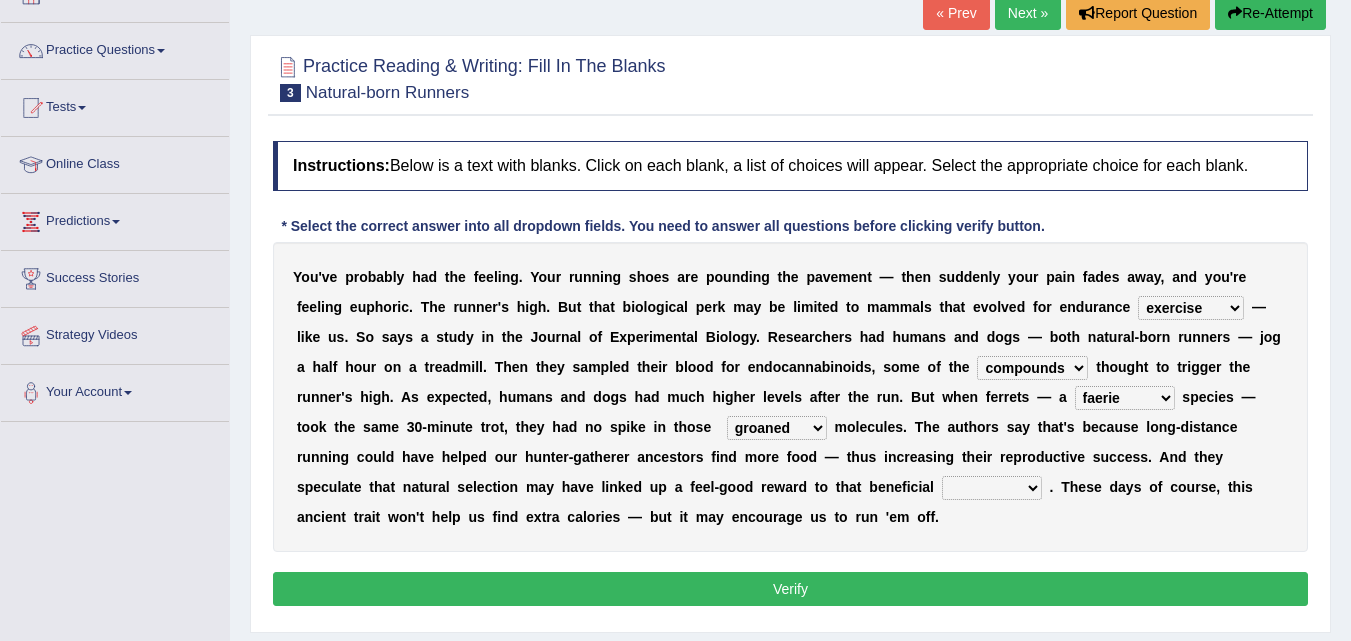 click on "groaned feel-good inchoate loaned" at bounding box center (777, 428) 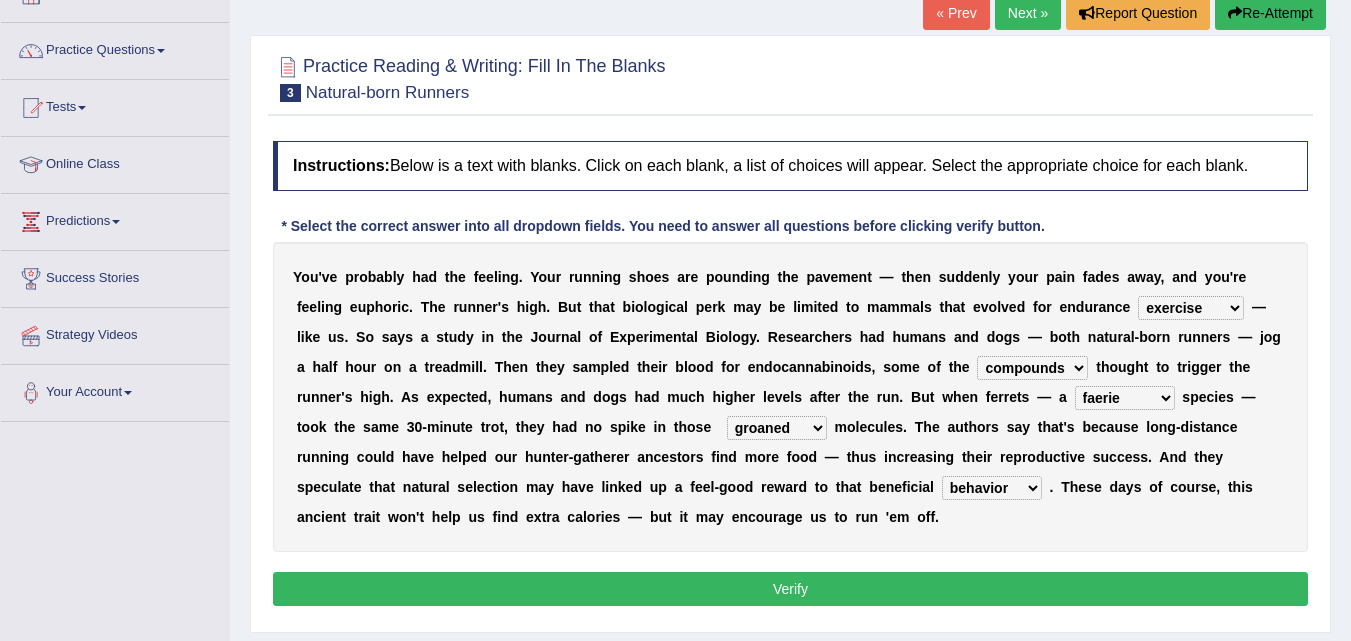click on "wager exchanger behavior regulator" at bounding box center [992, 488] 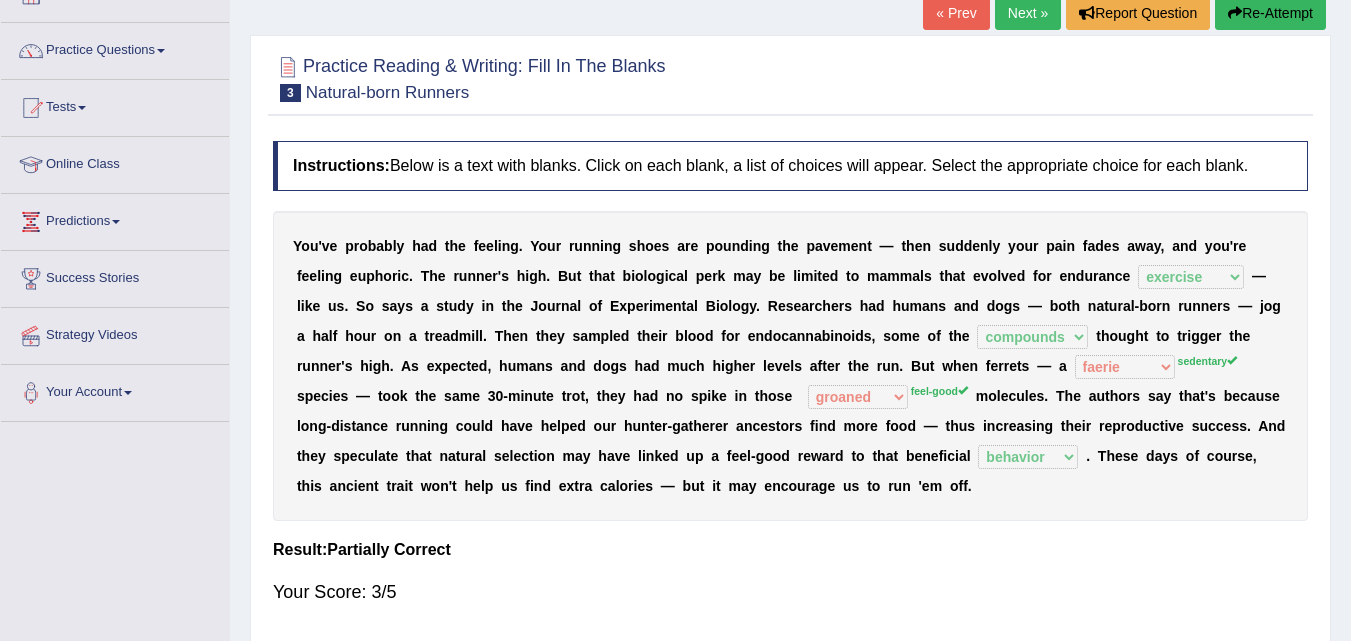 scroll, scrollTop: 0, scrollLeft: 0, axis: both 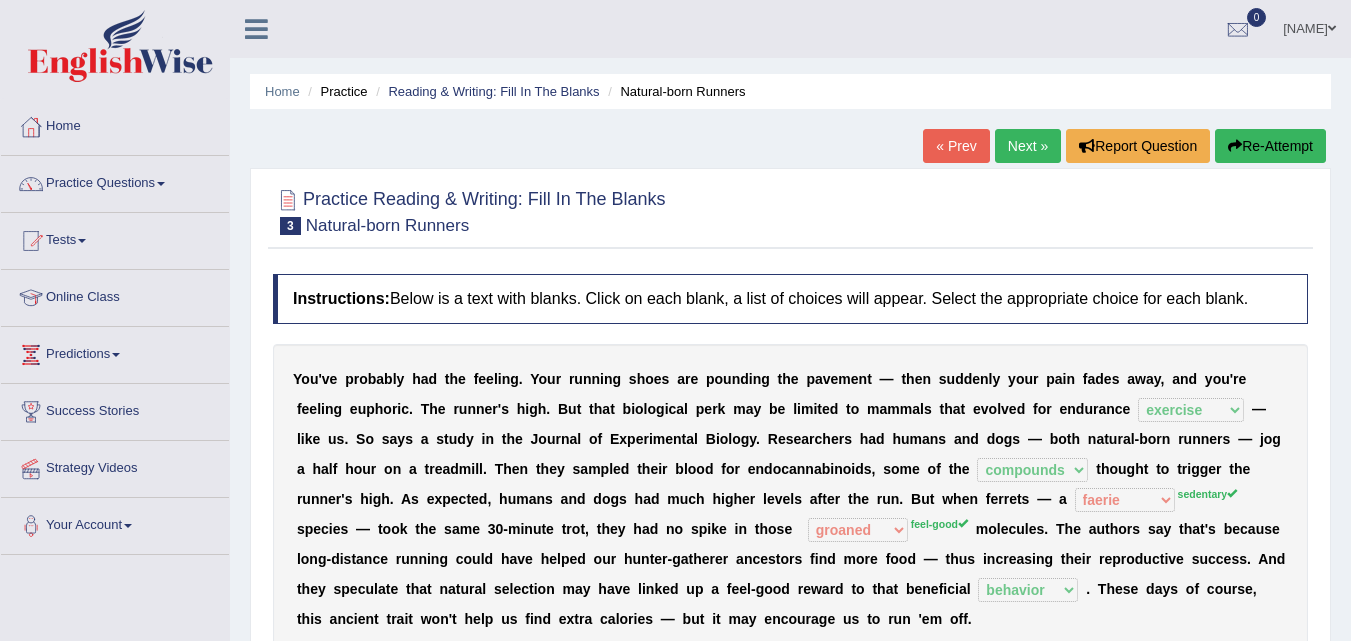 click on "Next »" at bounding box center (1028, 146) 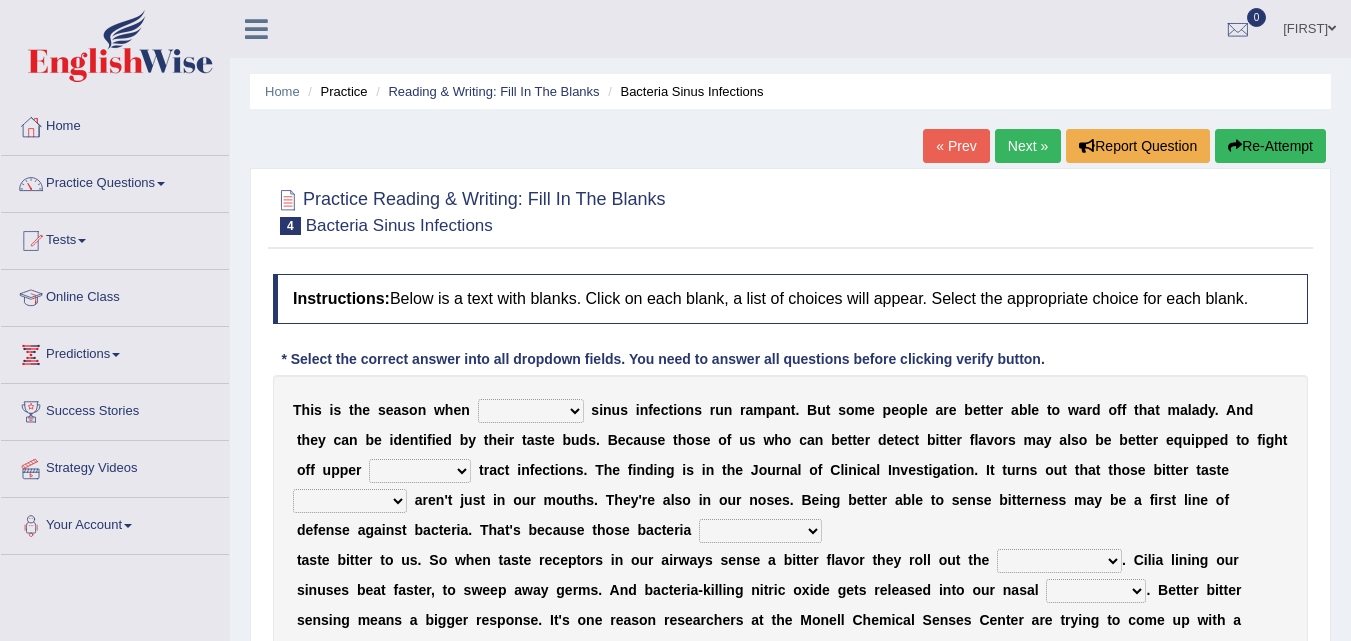 scroll, scrollTop: 150, scrollLeft: 0, axis: vertical 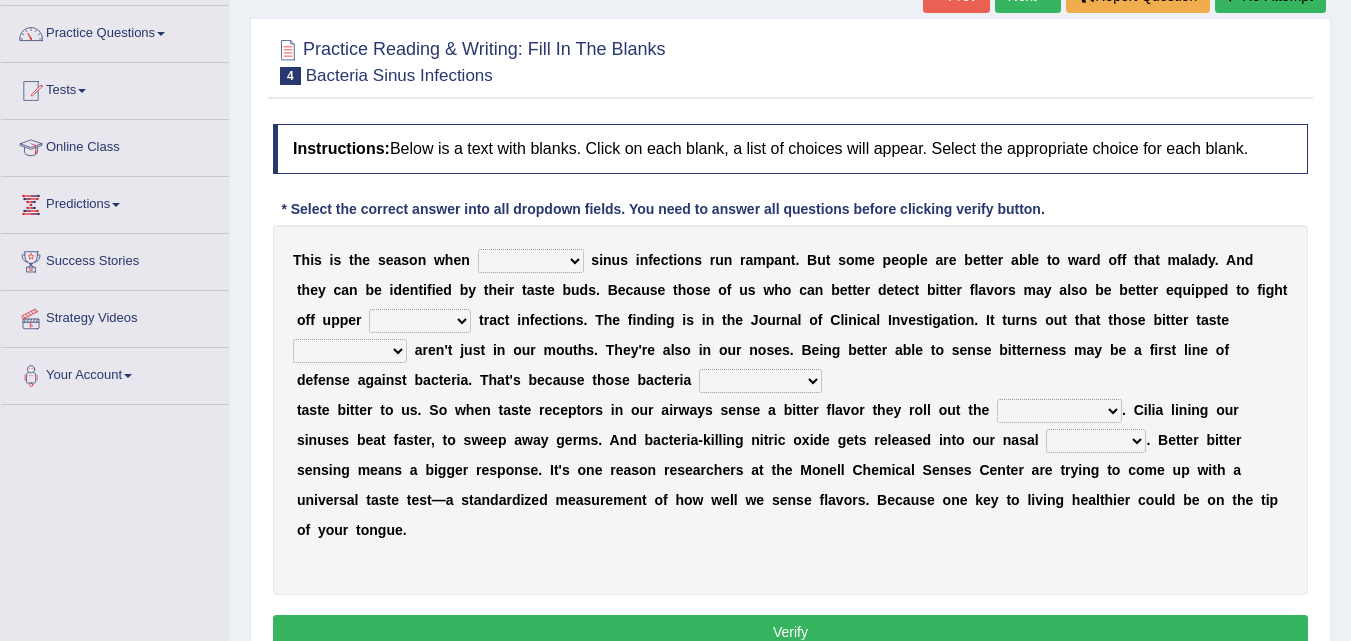 click on "conventicle atheist bacterial prissier" at bounding box center (531, 261) 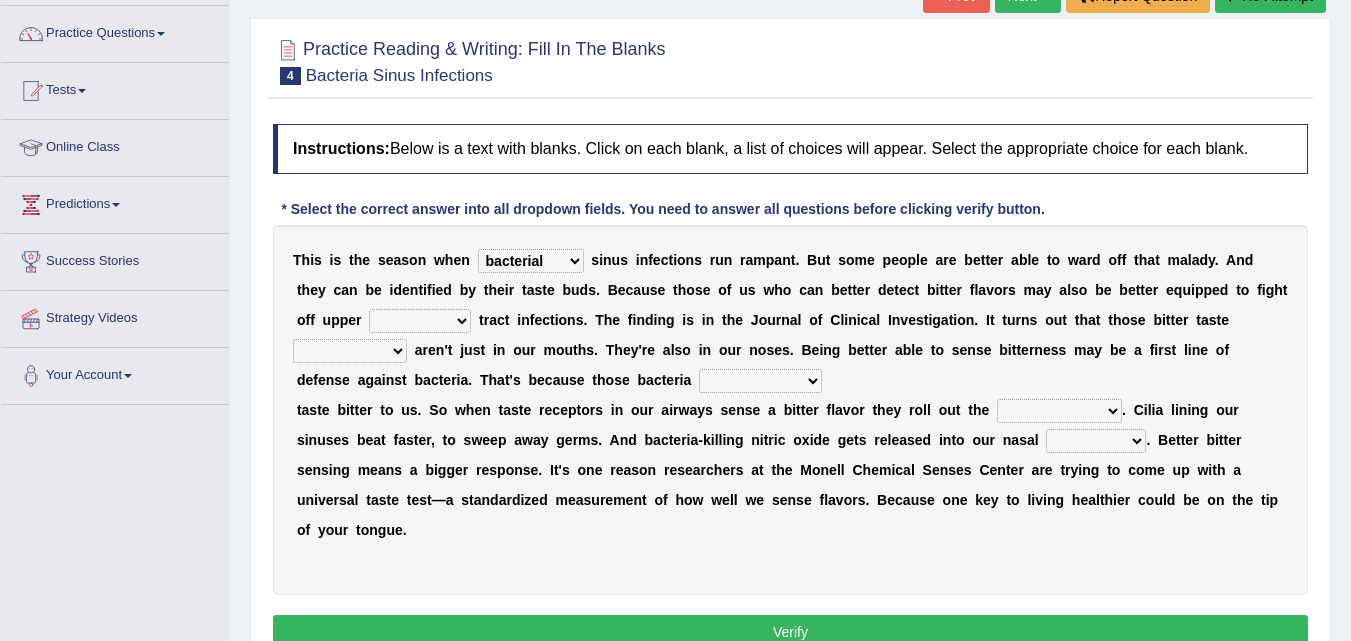 click on "conventicle atheist bacterial prissier" at bounding box center (531, 261) 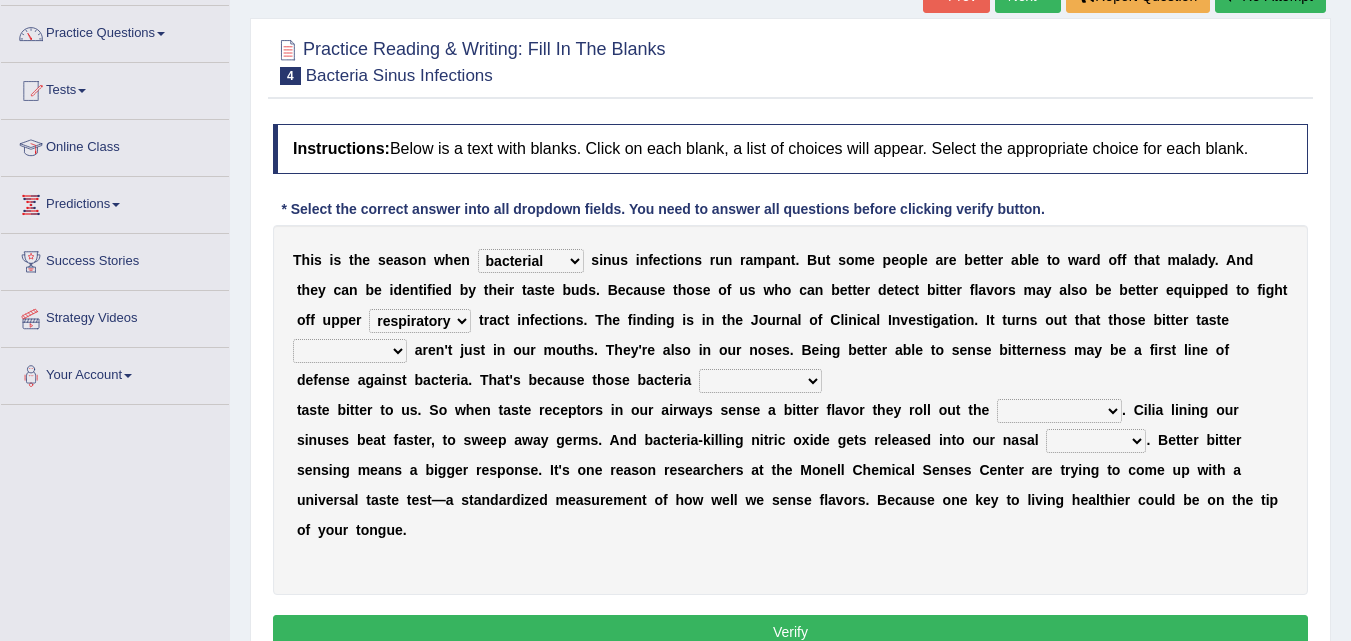click on "faulty respiratory togae gawky" at bounding box center (420, 321) 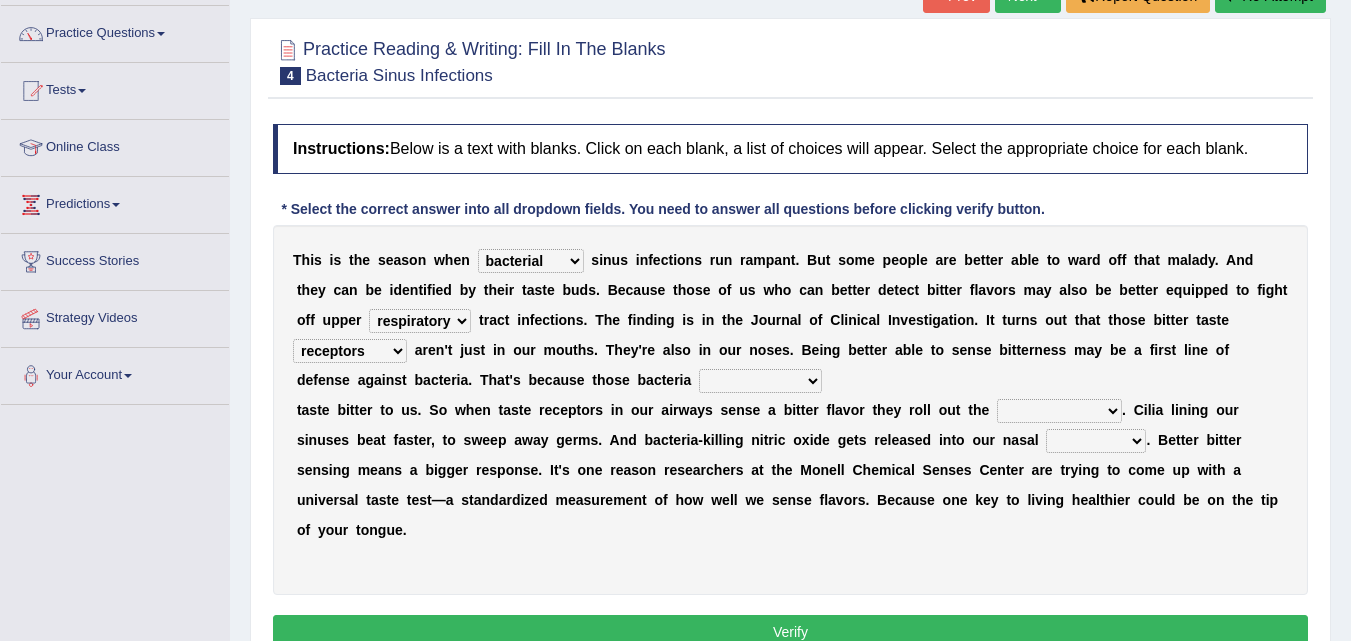click on "purposelessly actually diagonally providently" at bounding box center [760, 381] 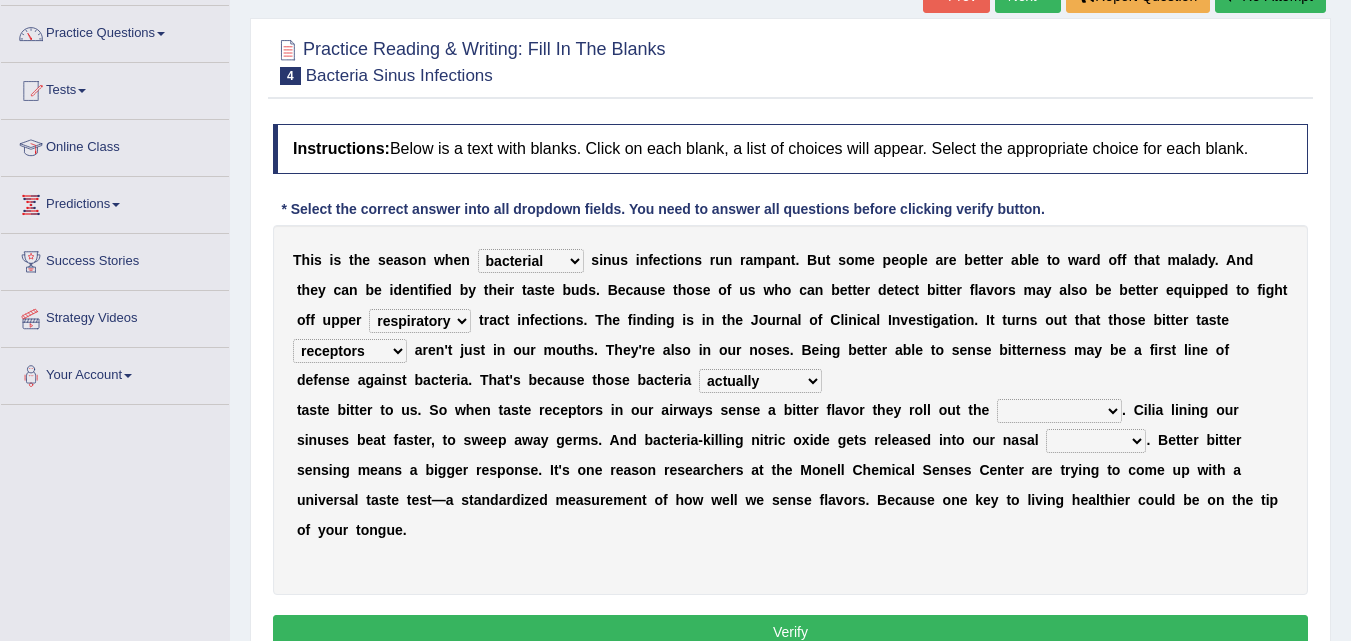 click on "purposelessly actually diagonally providently" at bounding box center (760, 381) 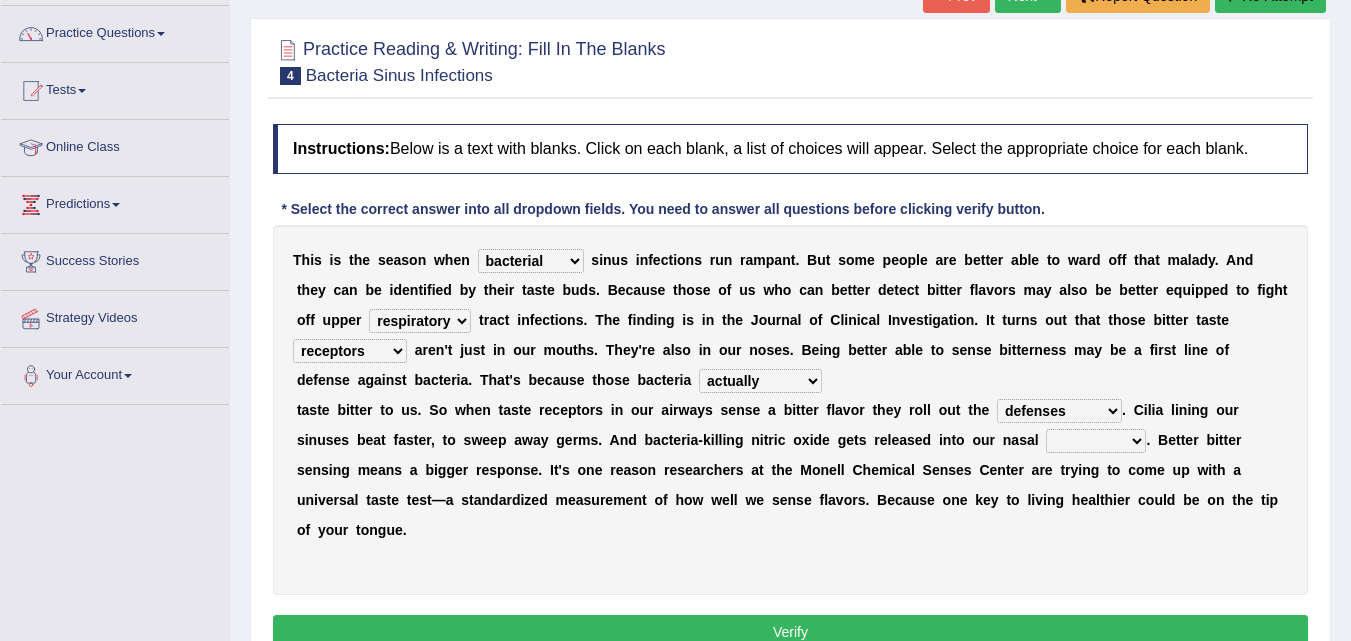 click on "defenses contradictions chestnuts pelvis" at bounding box center [1059, 411] 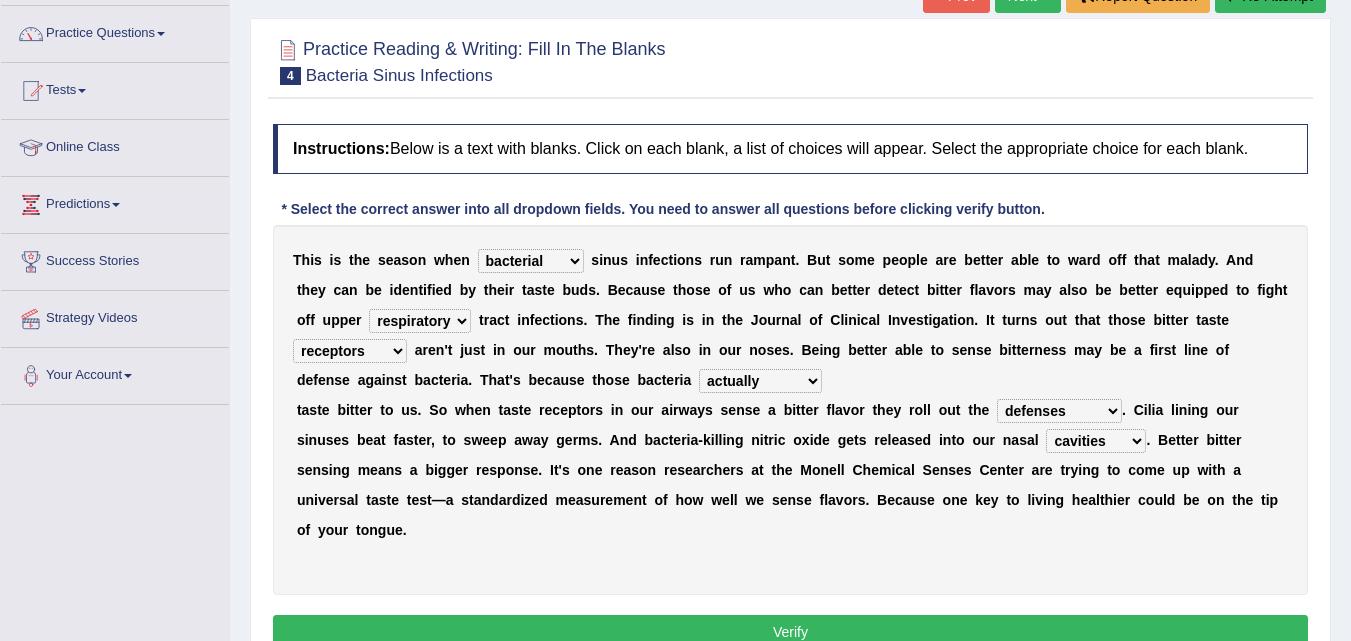 click on "causalities localities infirmities cavities" at bounding box center [1096, 441] 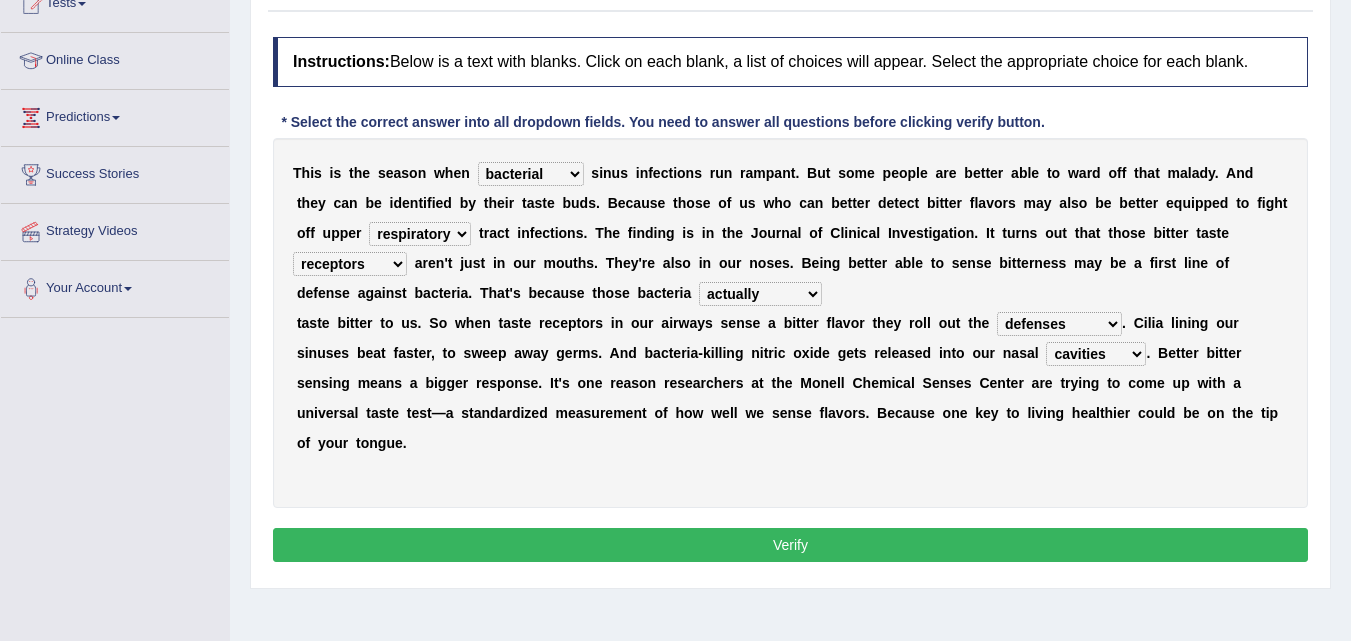 scroll, scrollTop: 247, scrollLeft: 0, axis: vertical 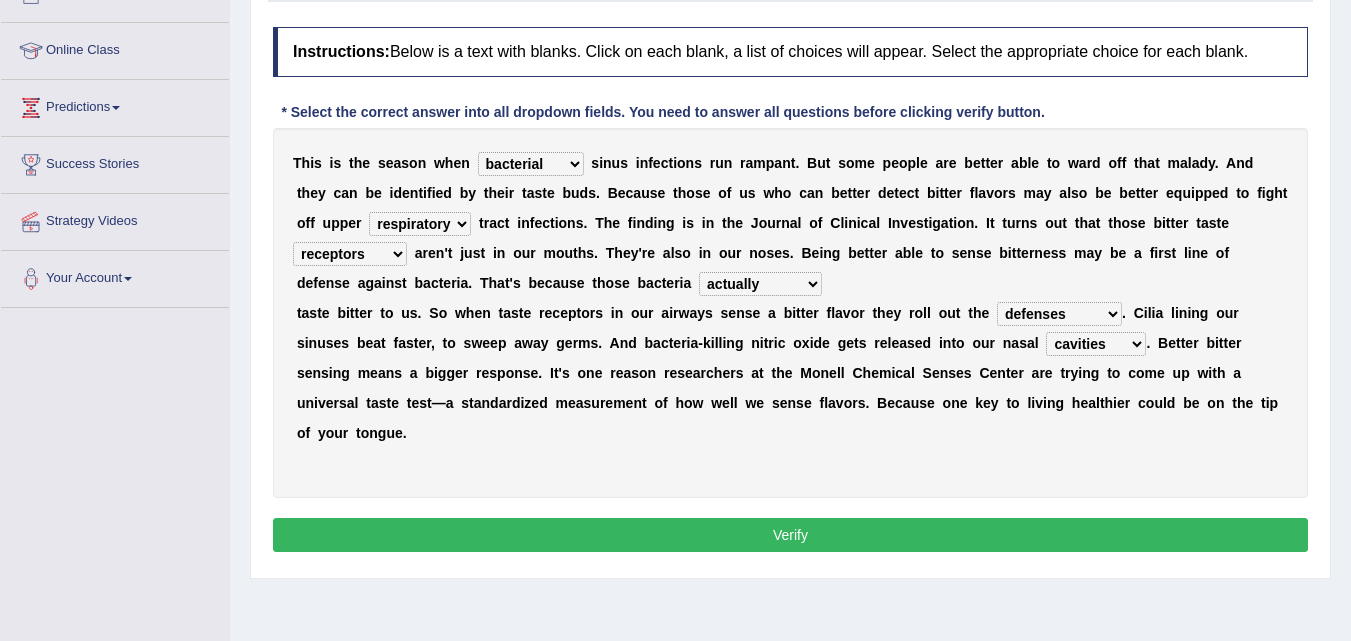 click on "Verify" at bounding box center (790, 535) 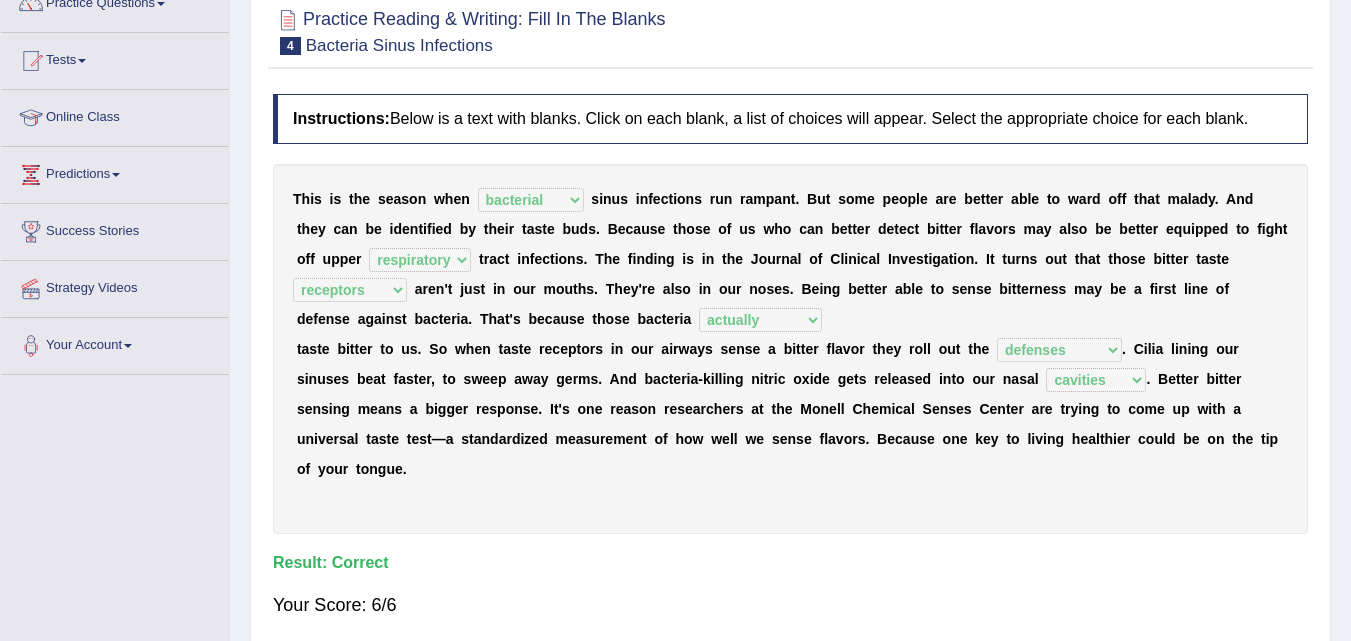 scroll, scrollTop: 0, scrollLeft: 0, axis: both 